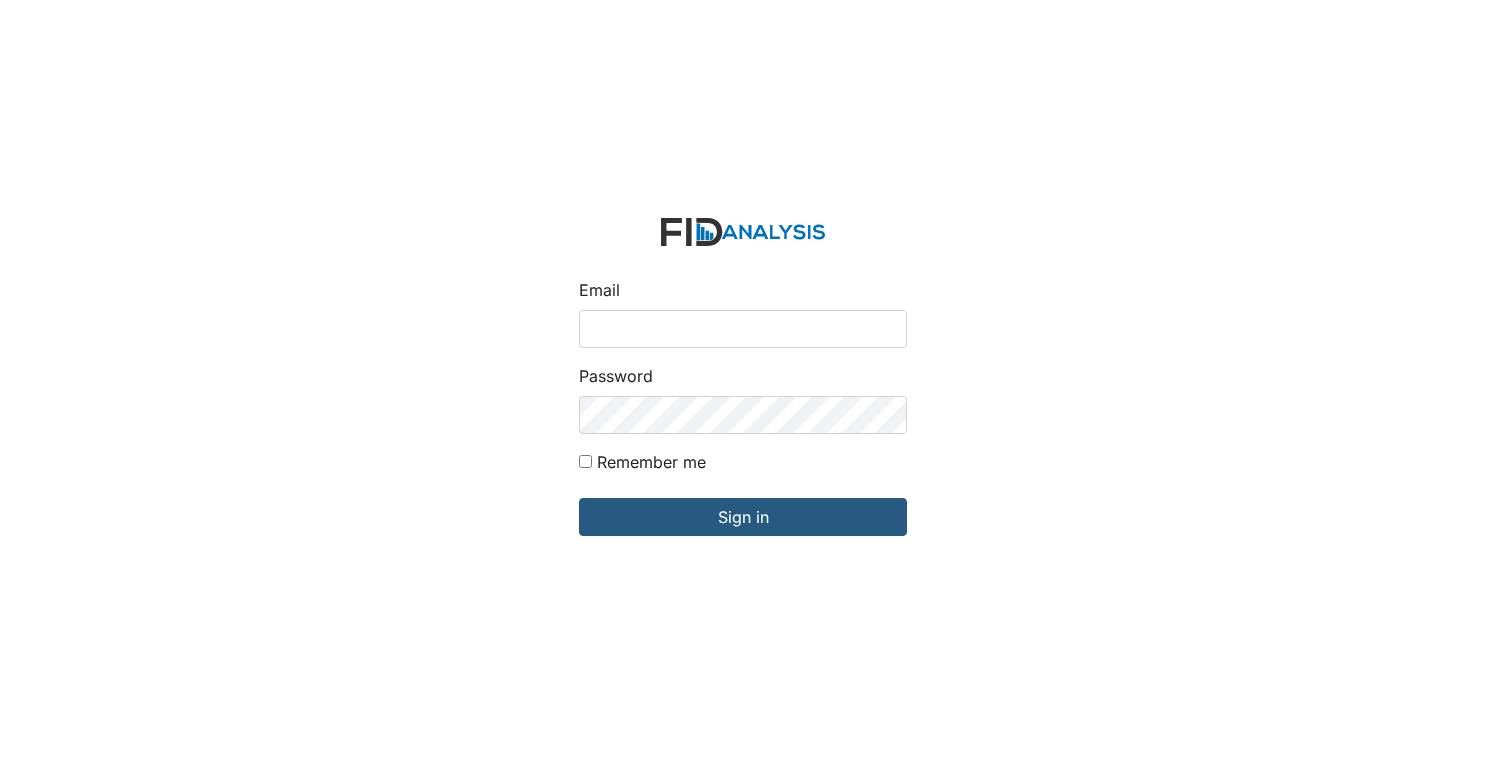 scroll, scrollTop: 0, scrollLeft: 0, axis: both 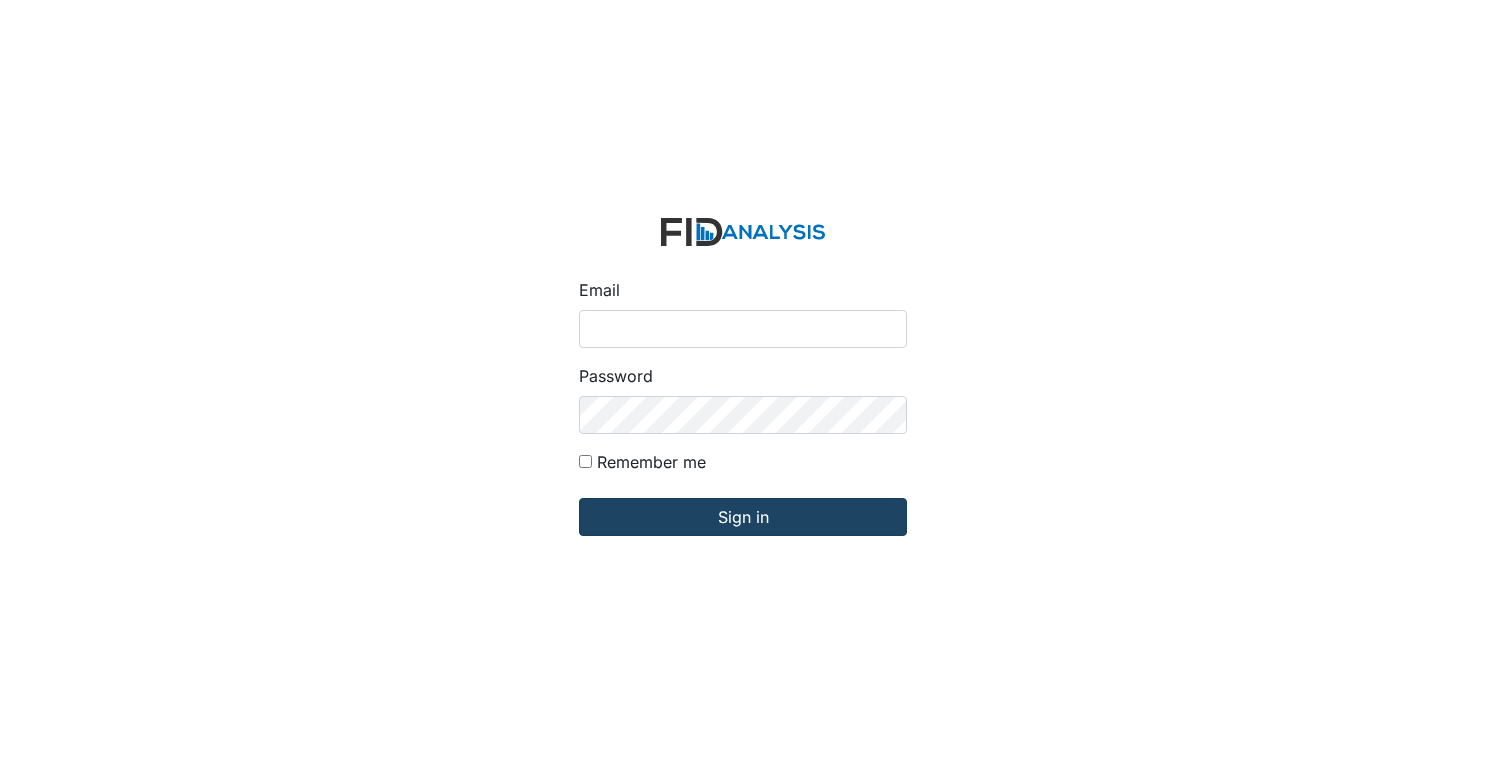 type on "sduke@[EXAMPLE.COM]" 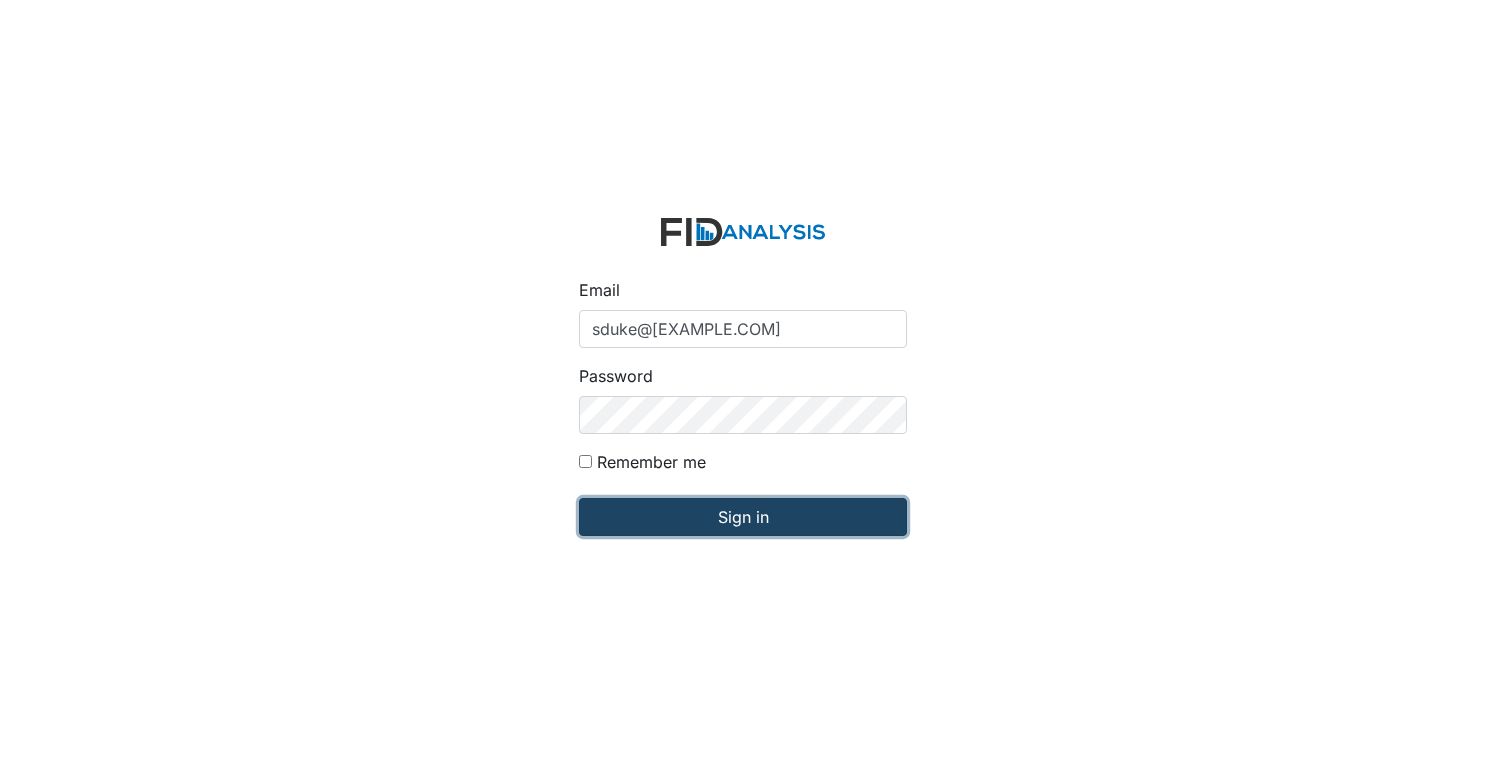 click on "Sign in" at bounding box center (743, 517) 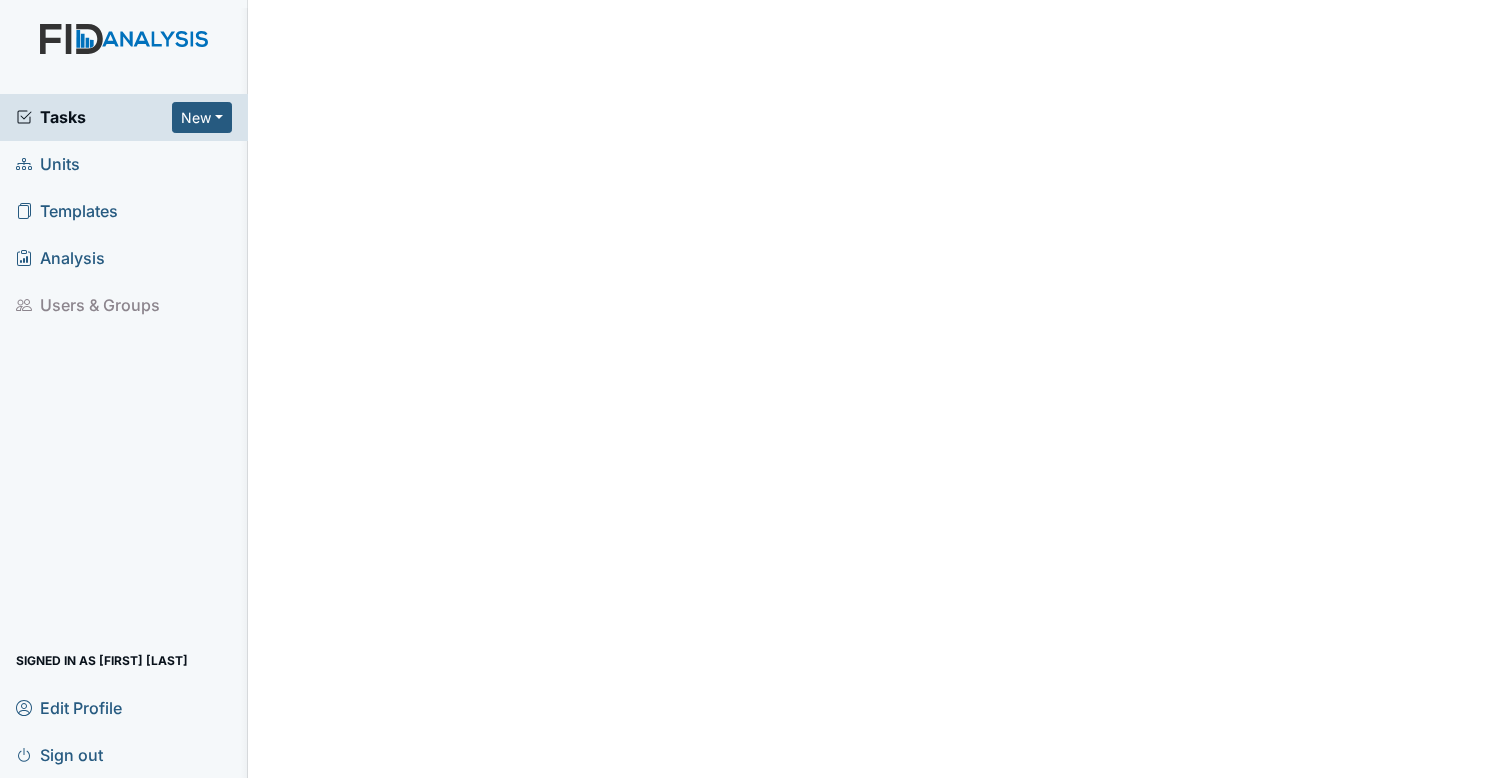 scroll, scrollTop: 0, scrollLeft: 0, axis: both 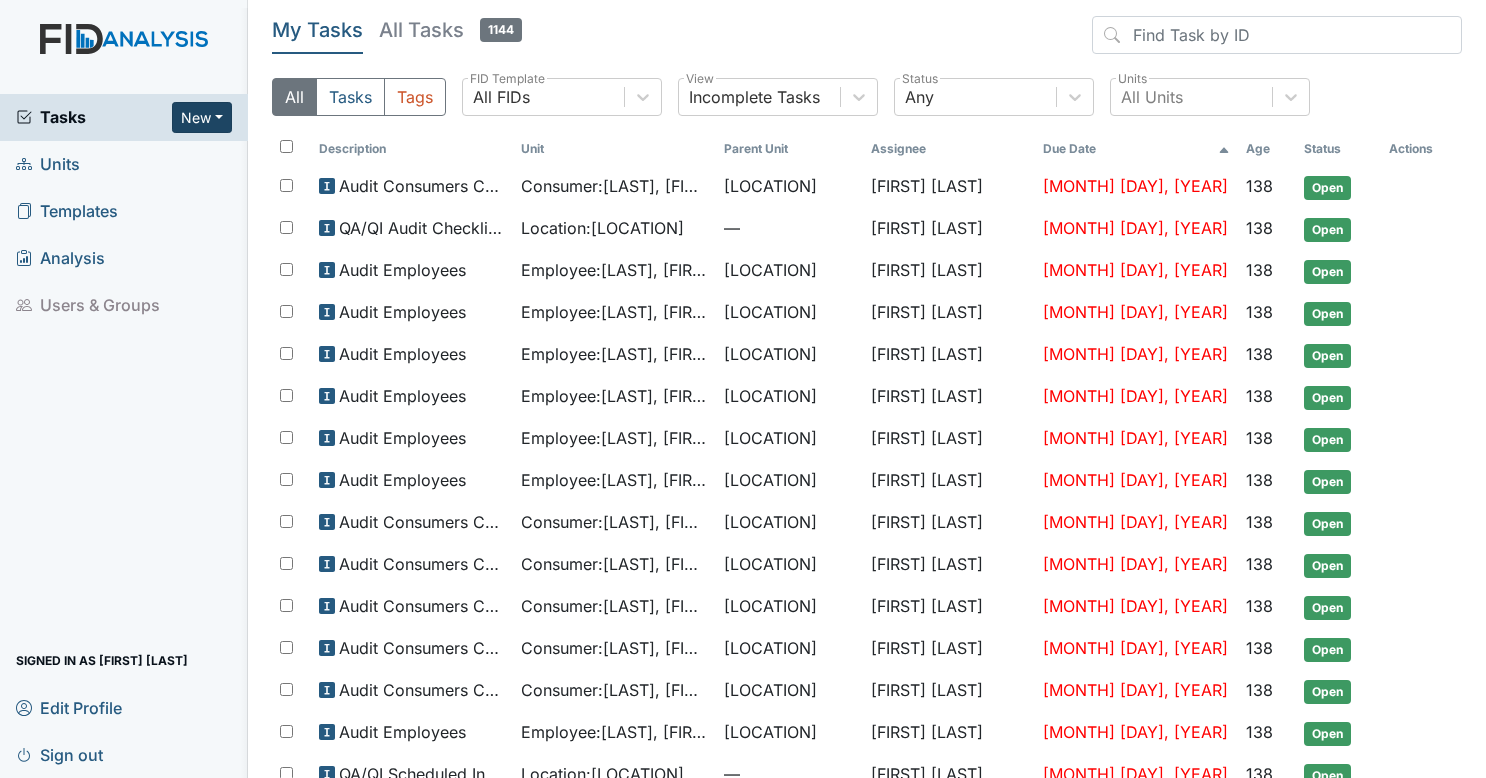 click on "New" at bounding box center (202, 117) 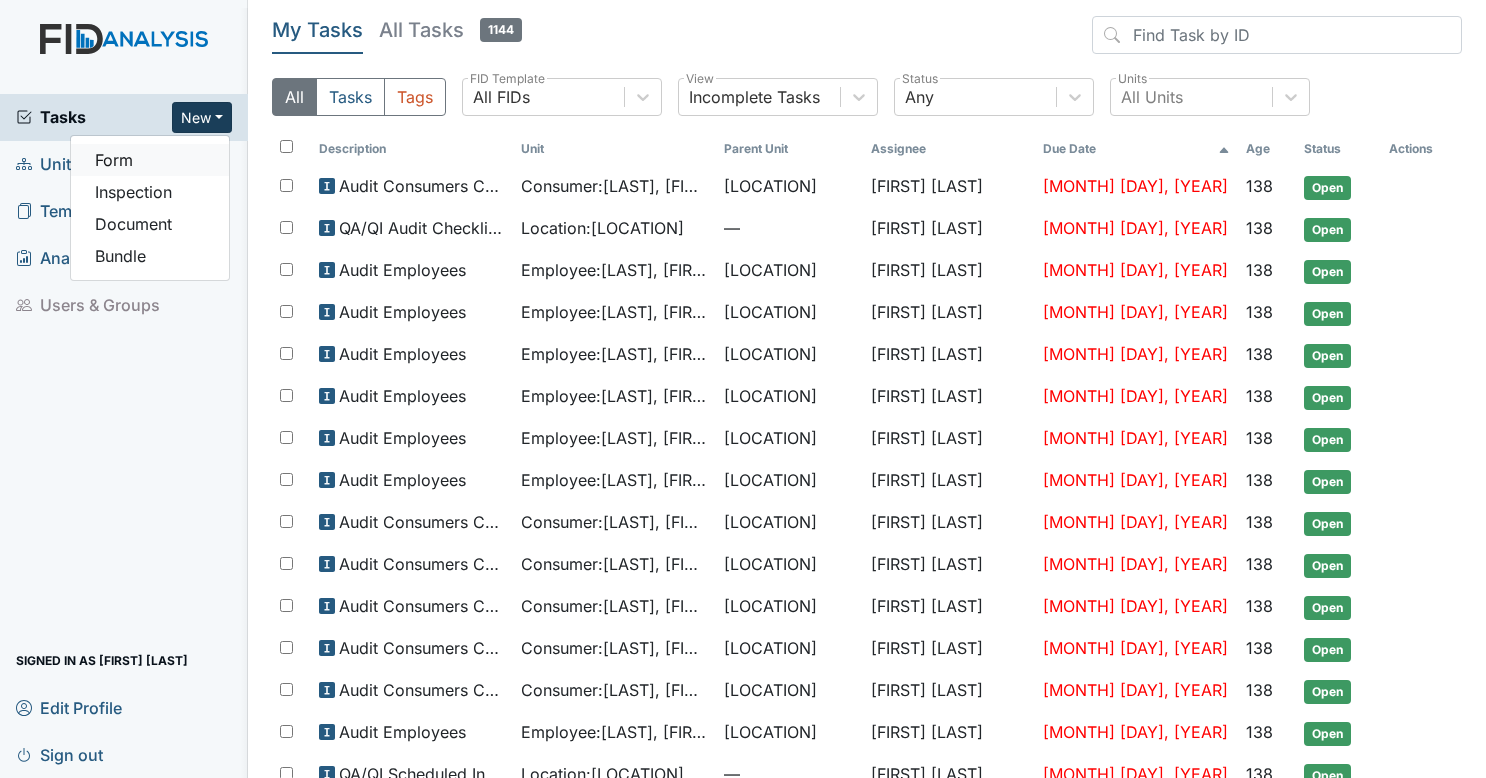 click on "Form" at bounding box center (150, 160) 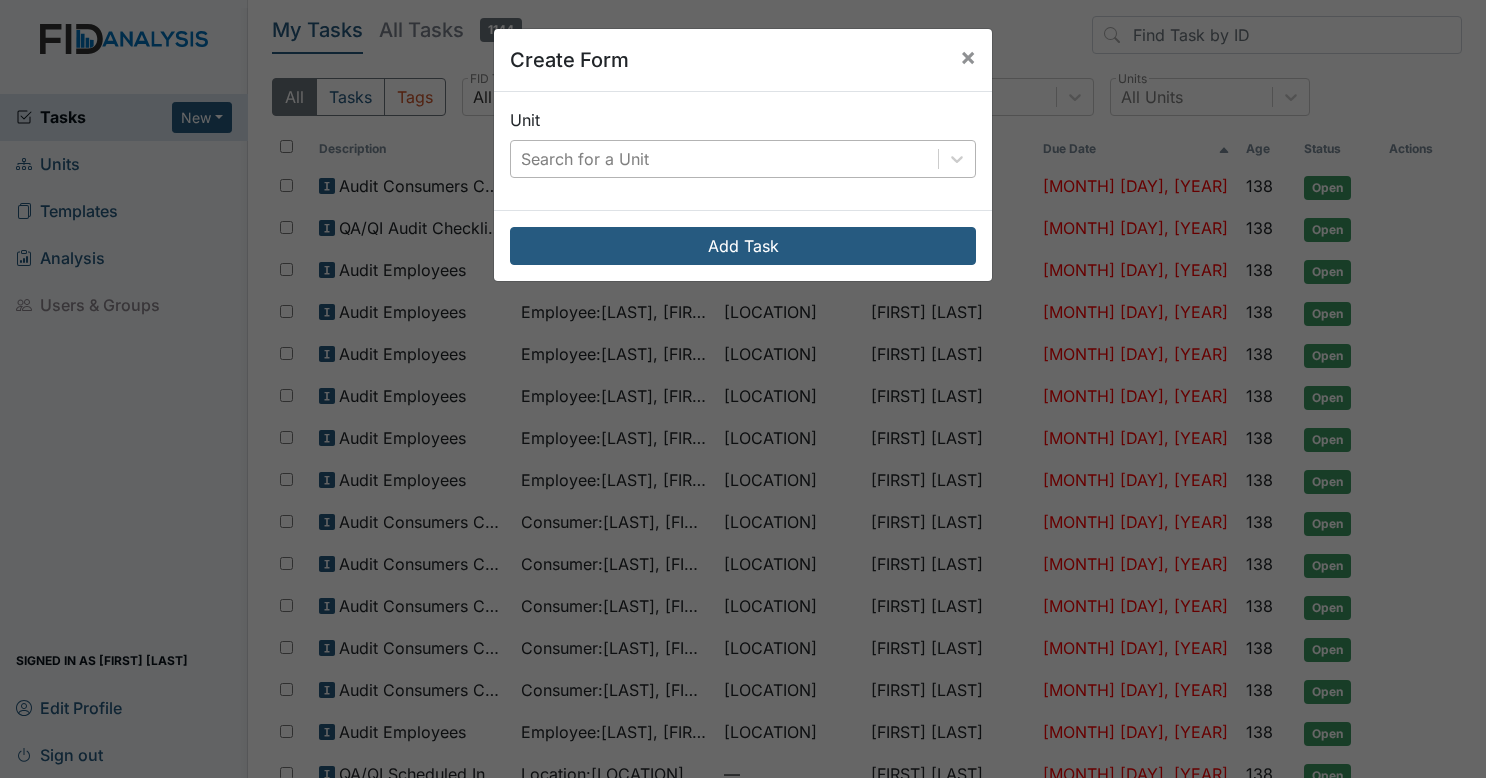 click on "Search for a Unit" at bounding box center (585, 159) 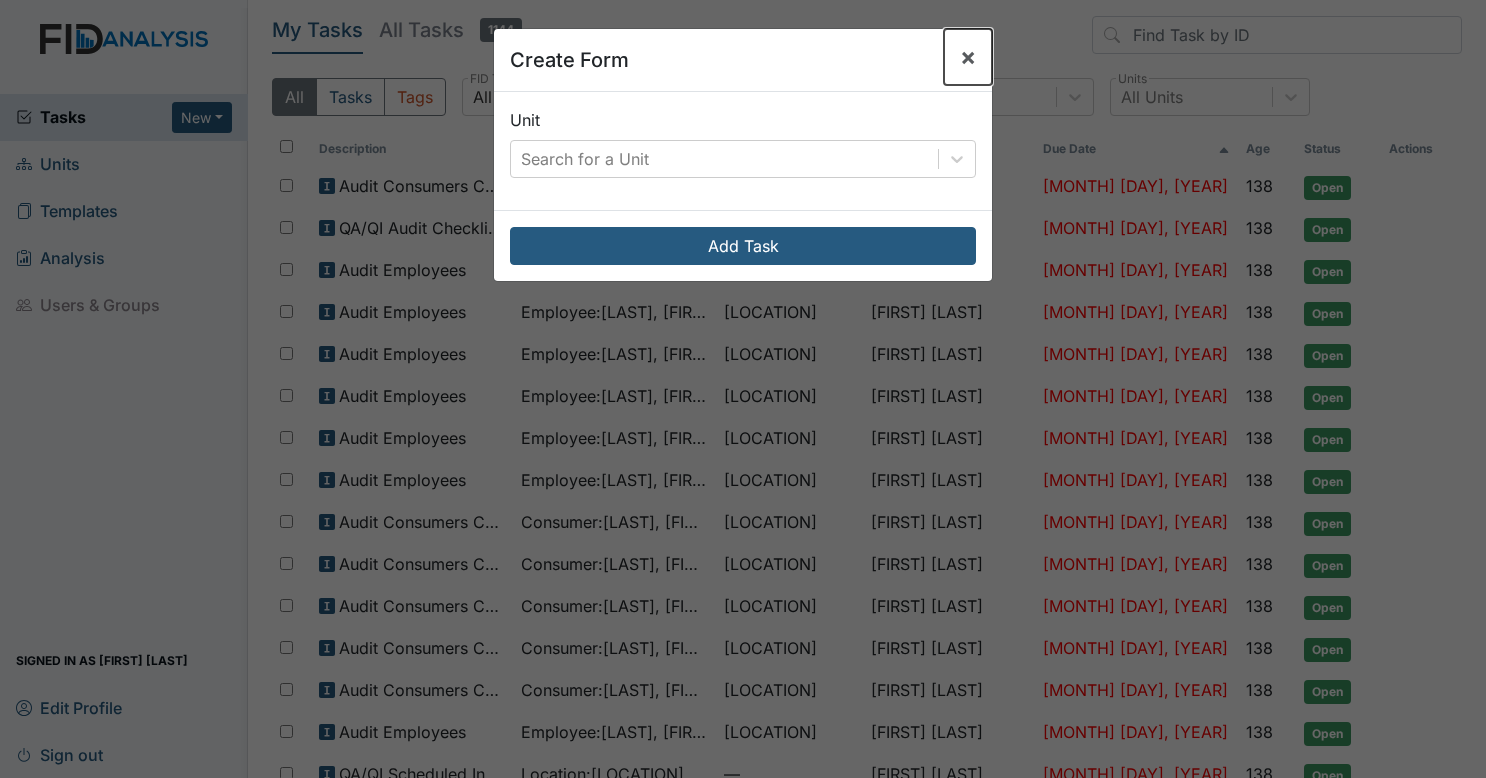 click on "×" at bounding box center (968, 56) 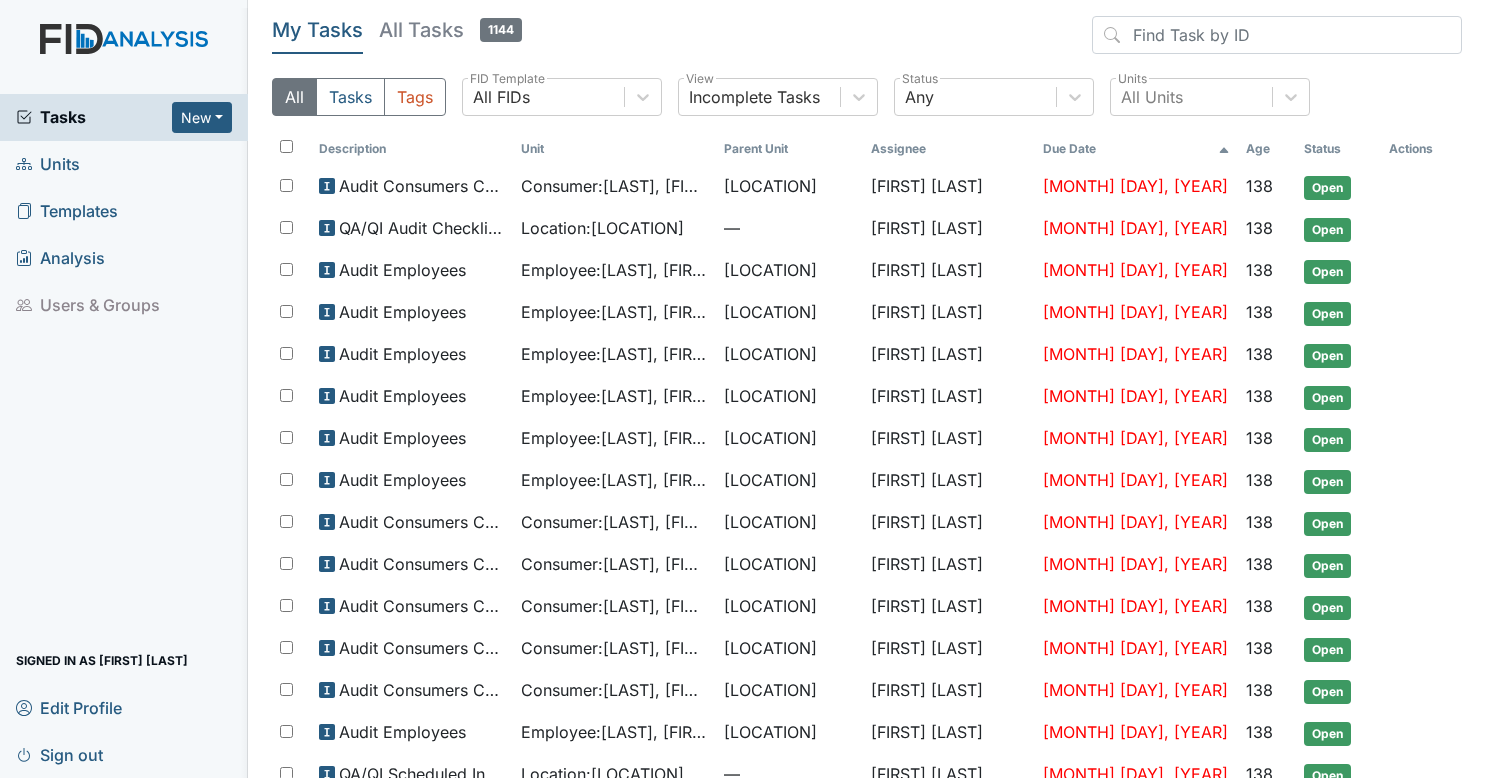 click on "Units" at bounding box center [124, 164] 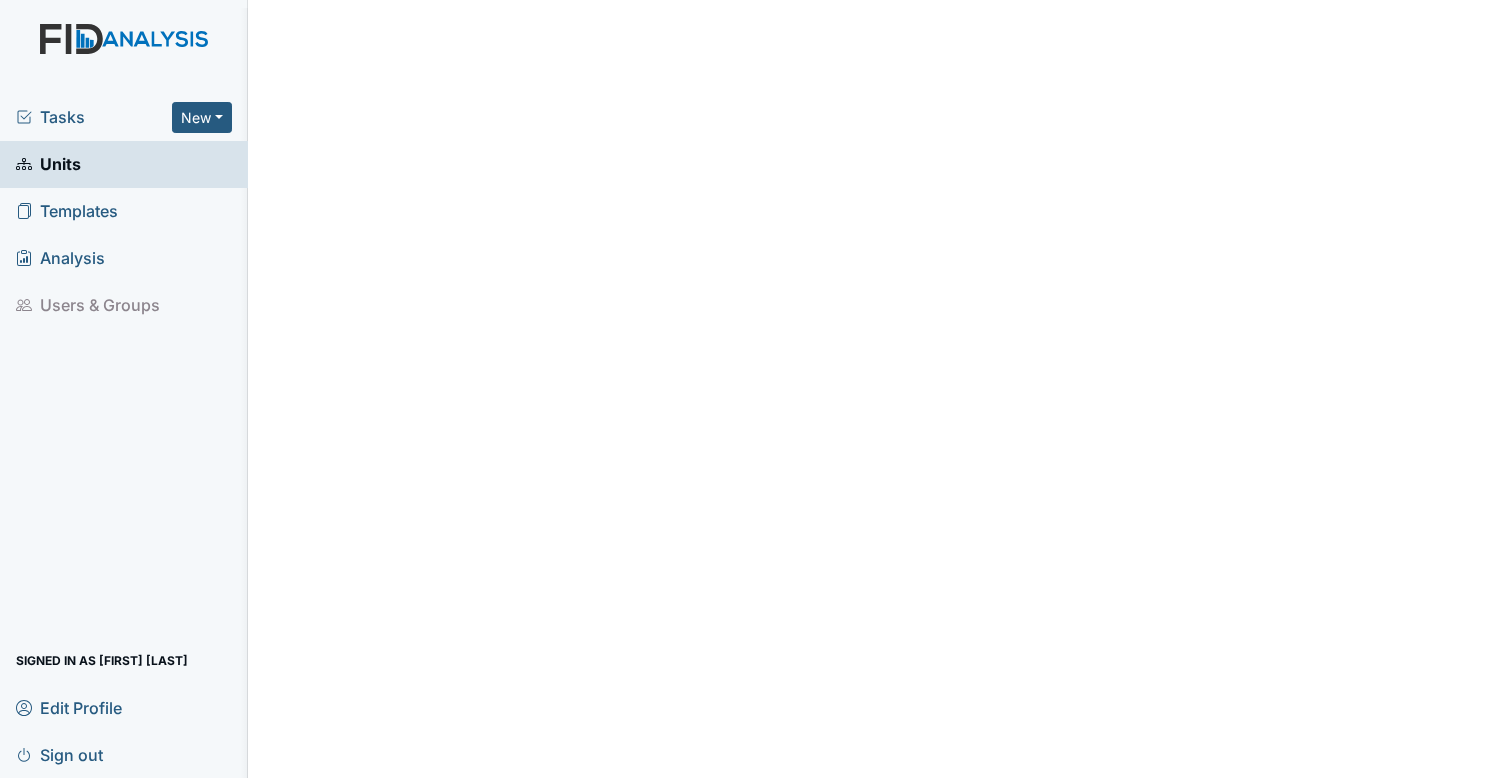 scroll, scrollTop: 0, scrollLeft: 0, axis: both 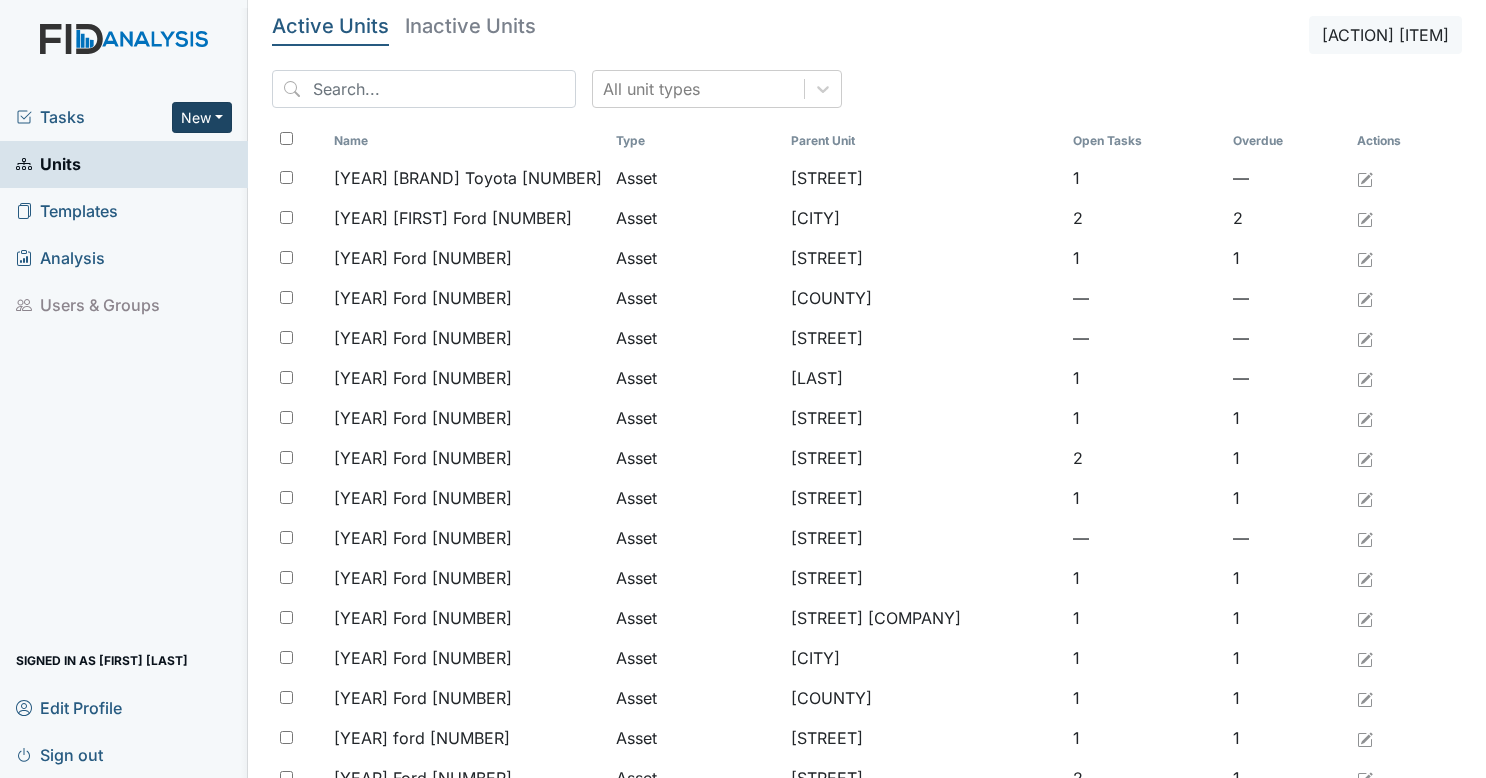 click on "New" at bounding box center [202, 117] 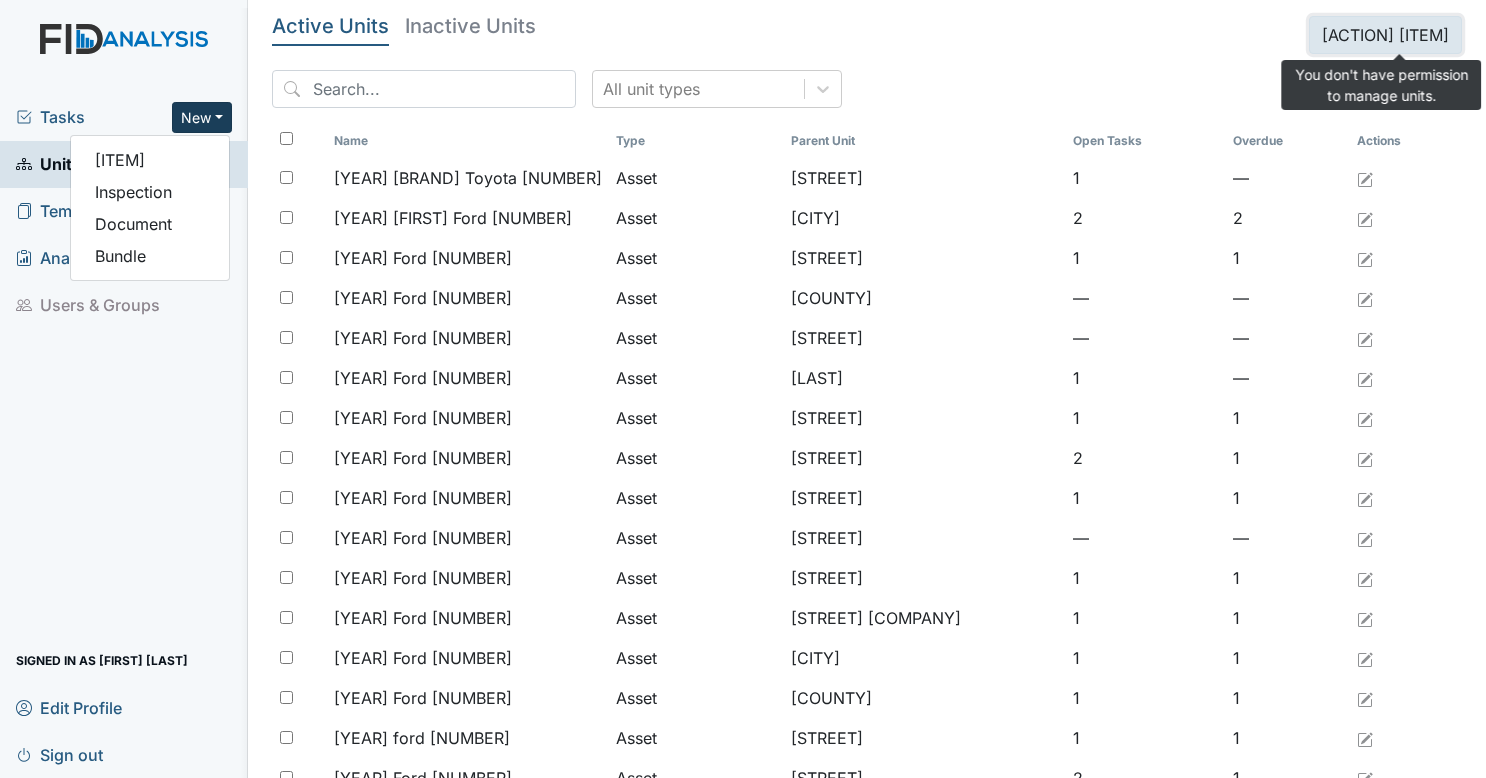 click on "New Unit" at bounding box center (1385, 35) 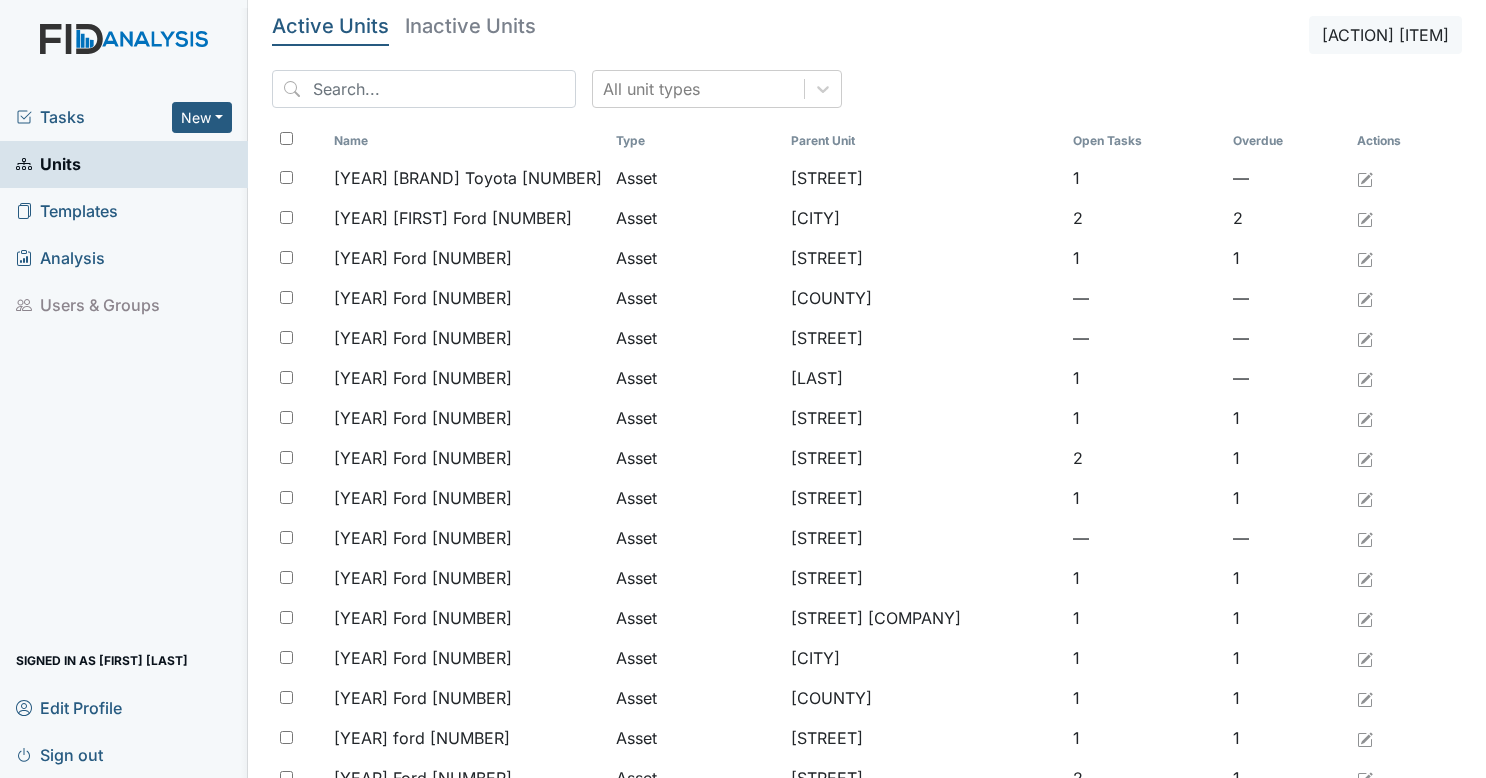 click on "Tasks" at bounding box center (94, 117) 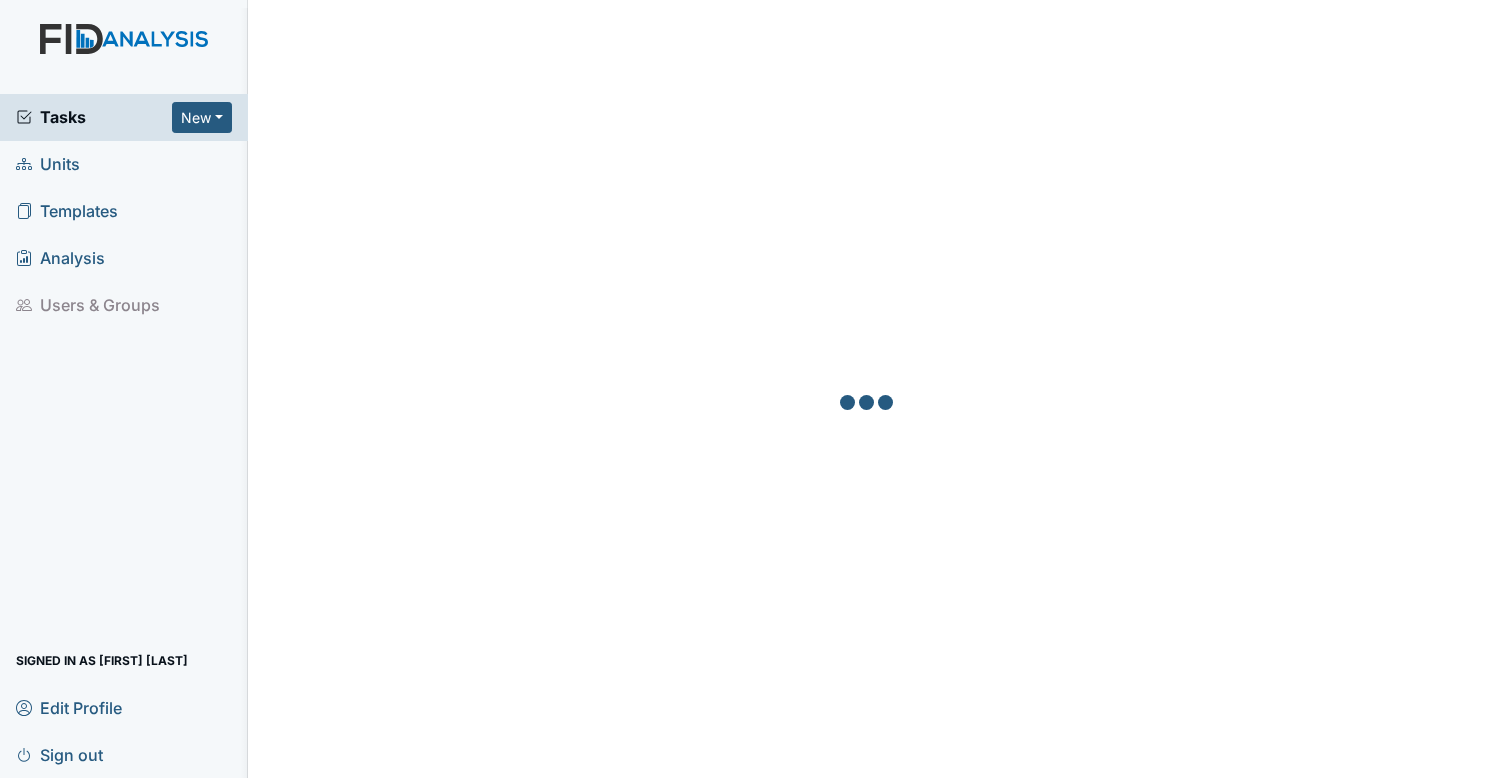 scroll, scrollTop: 0, scrollLeft: 0, axis: both 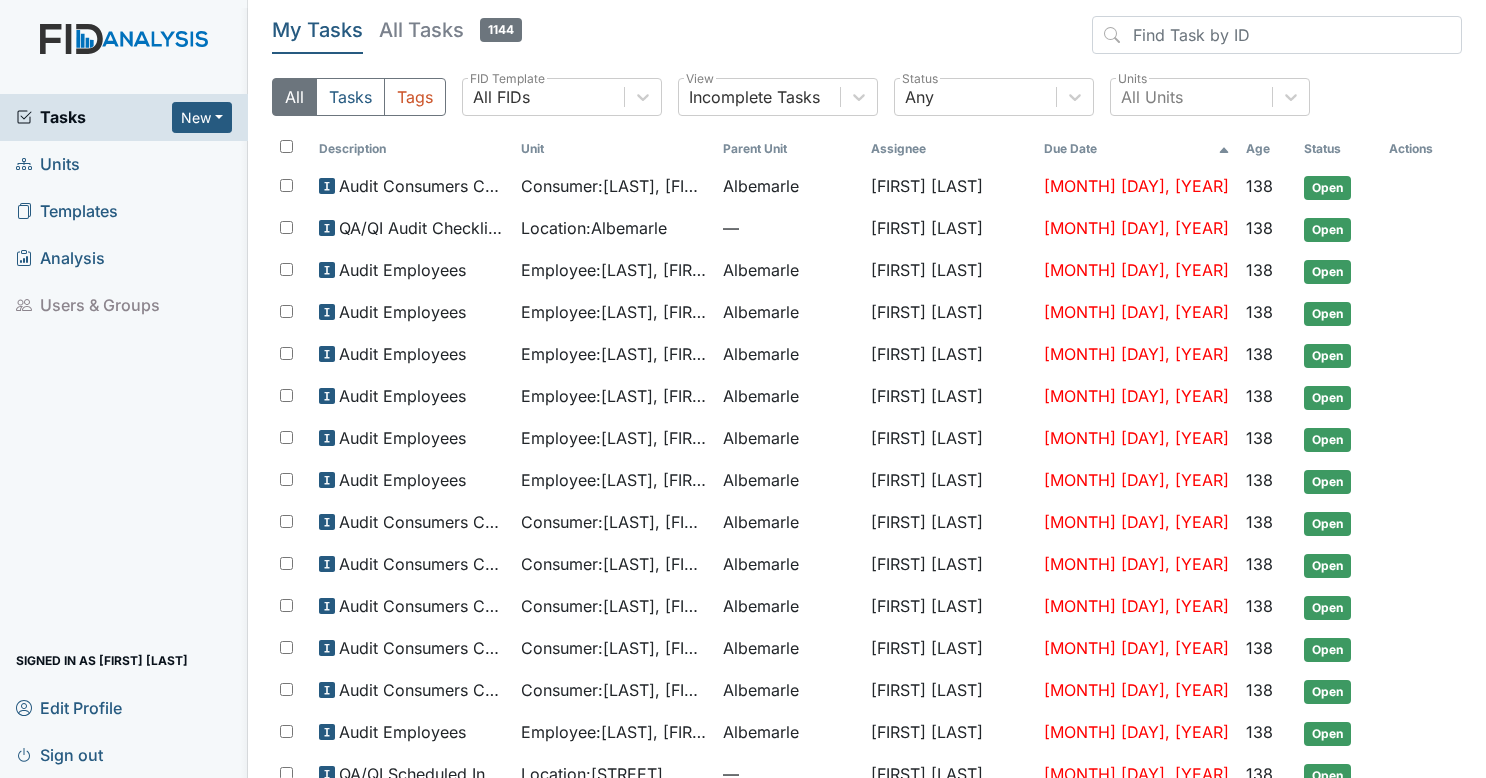 click on "Units" at bounding box center [124, 164] 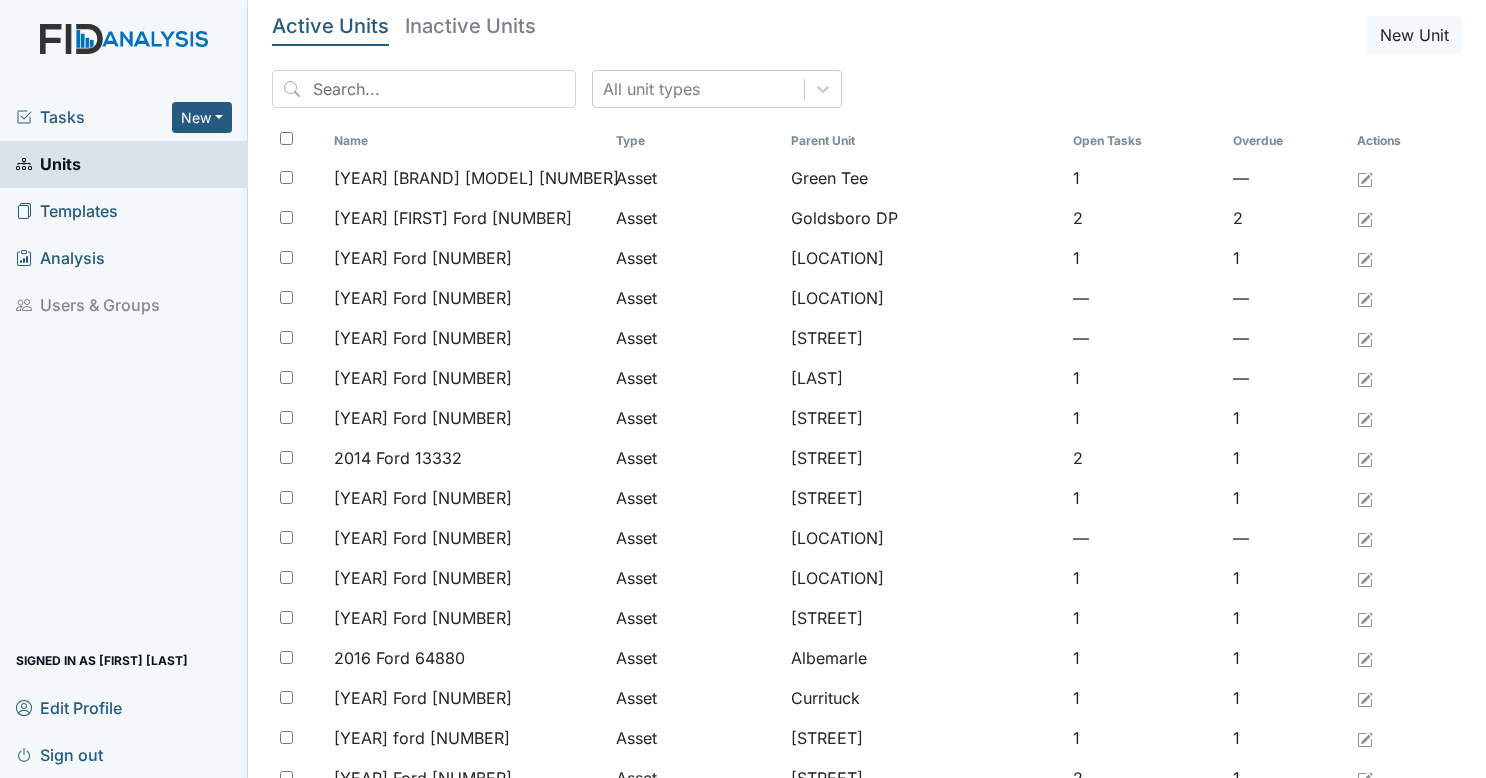 scroll, scrollTop: 0, scrollLeft: 0, axis: both 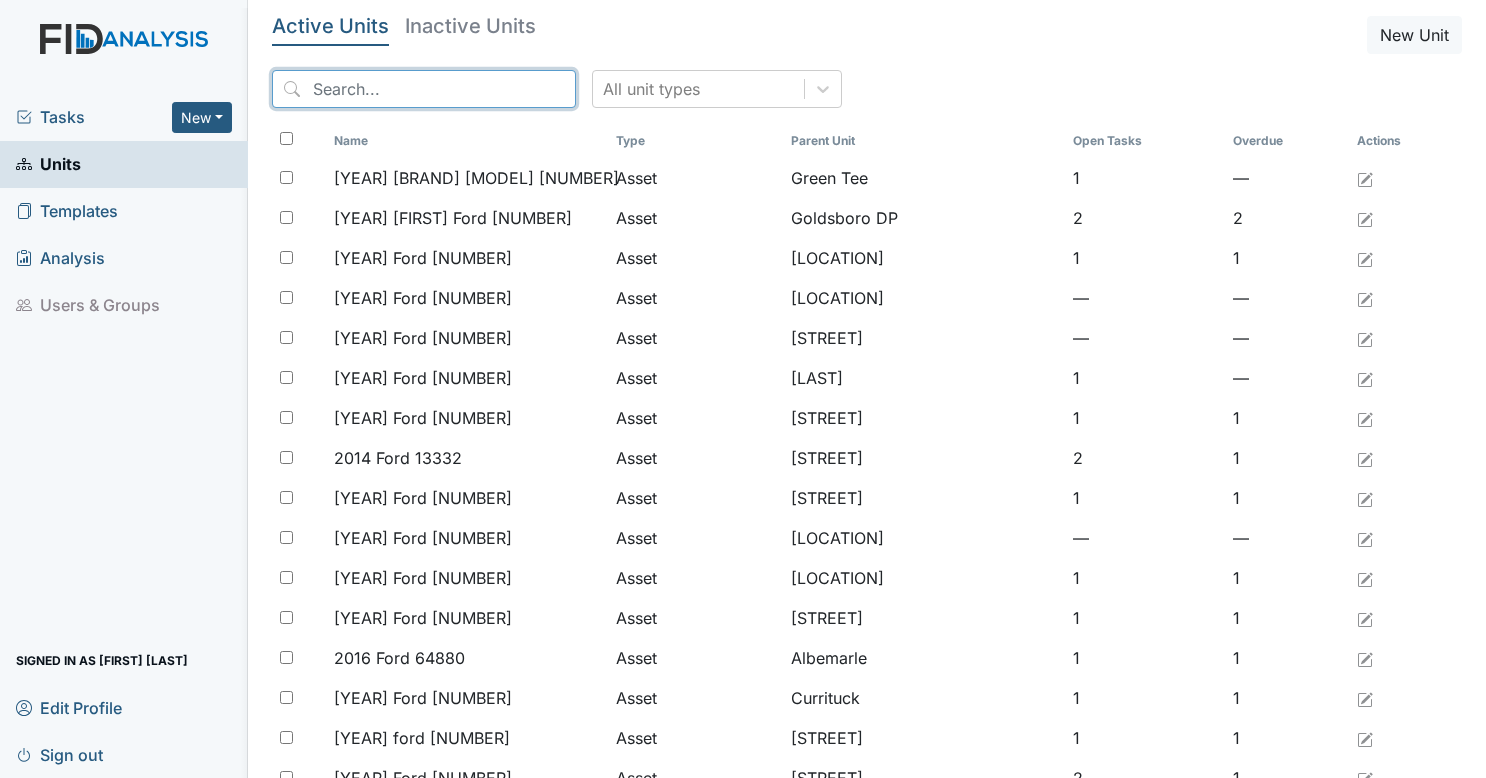 click at bounding box center [424, 89] 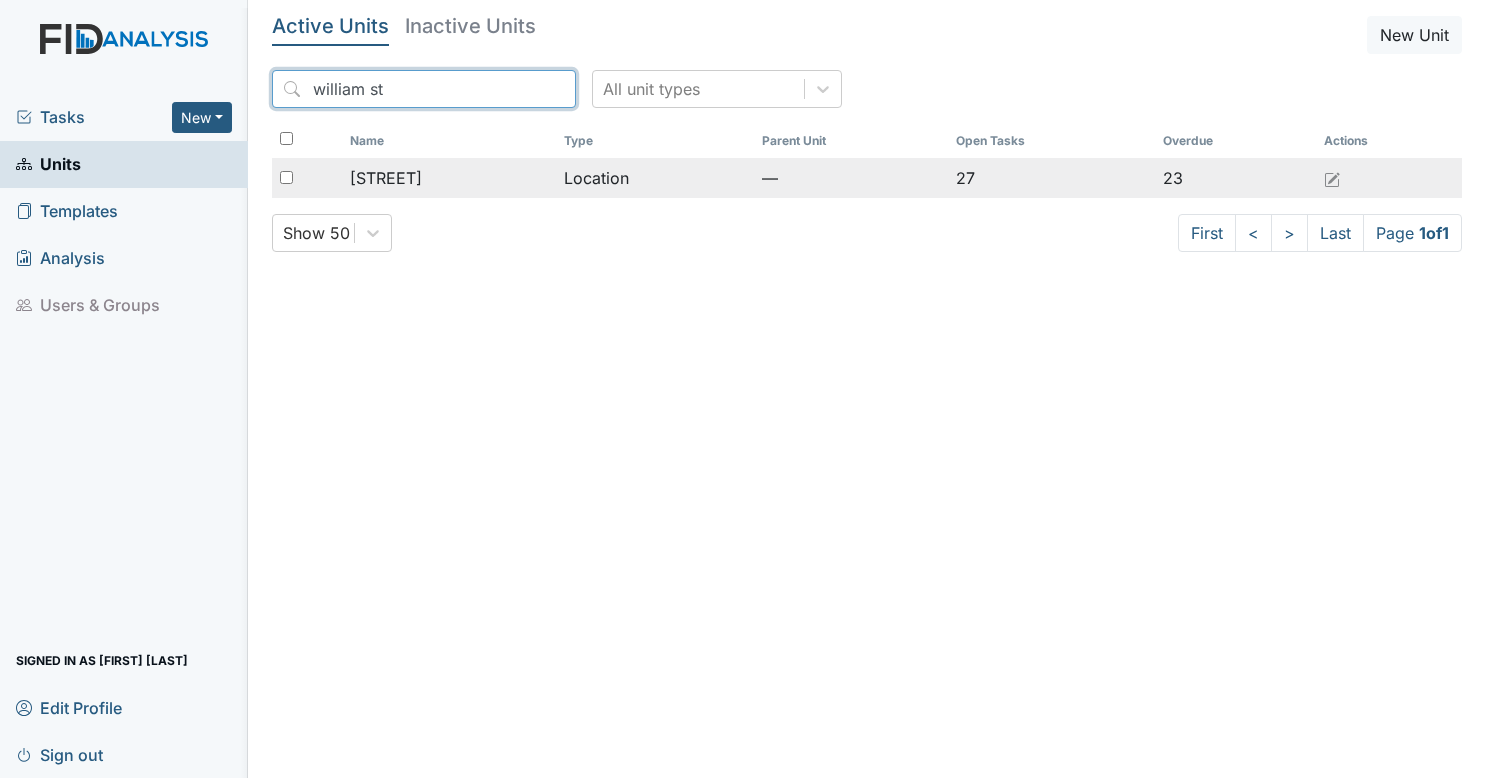 type on "william st" 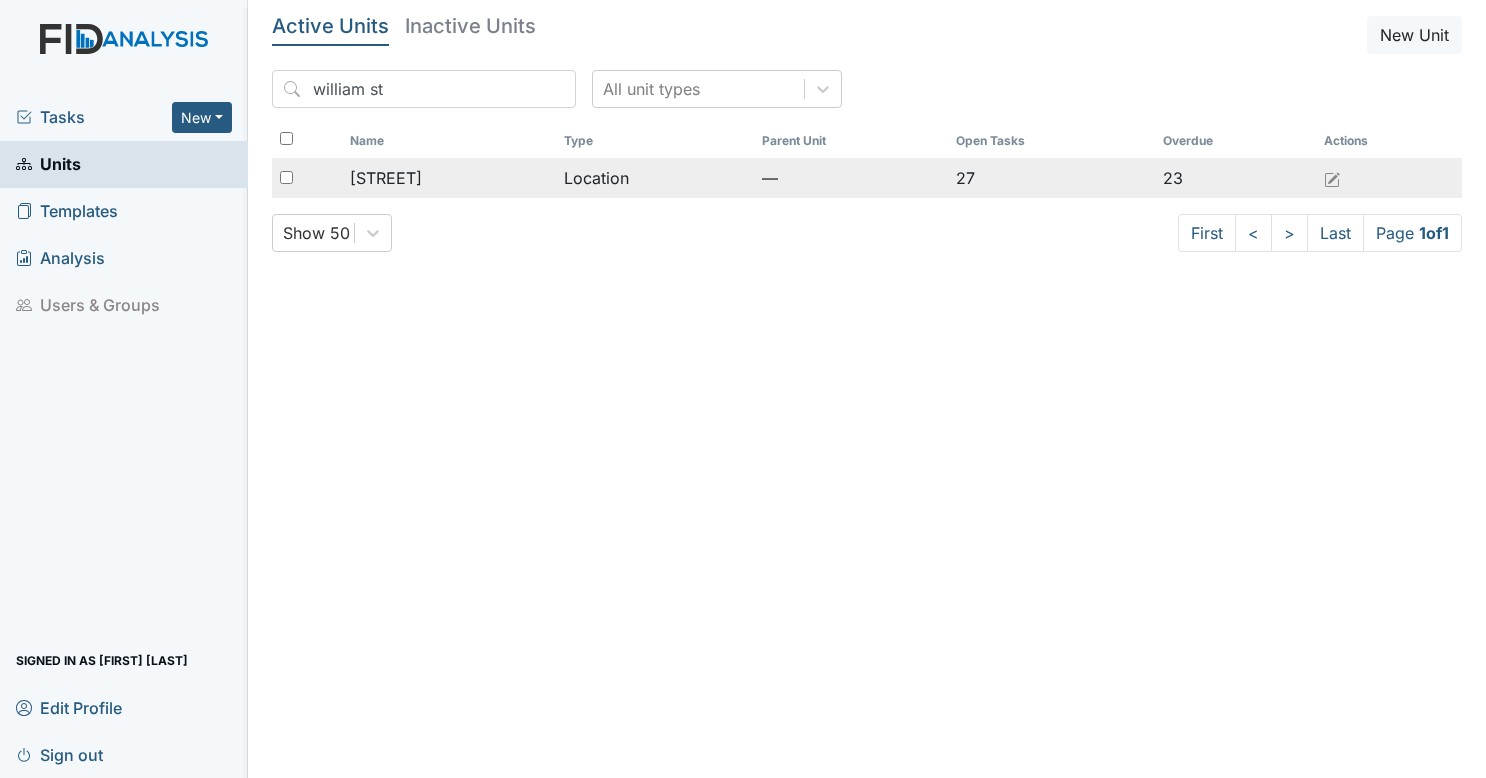 click at bounding box center [286, 177] 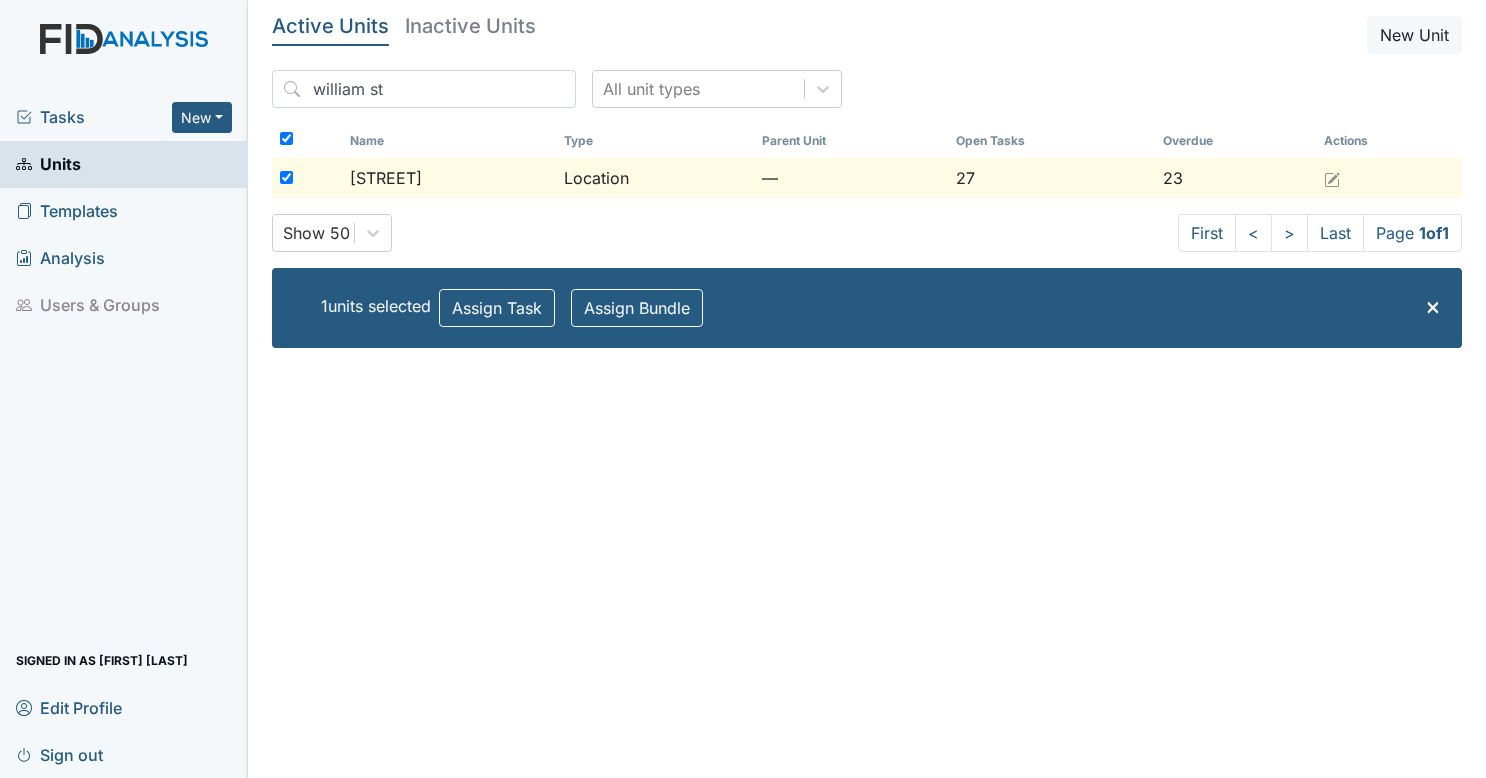 click at bounding box center [286, 177] 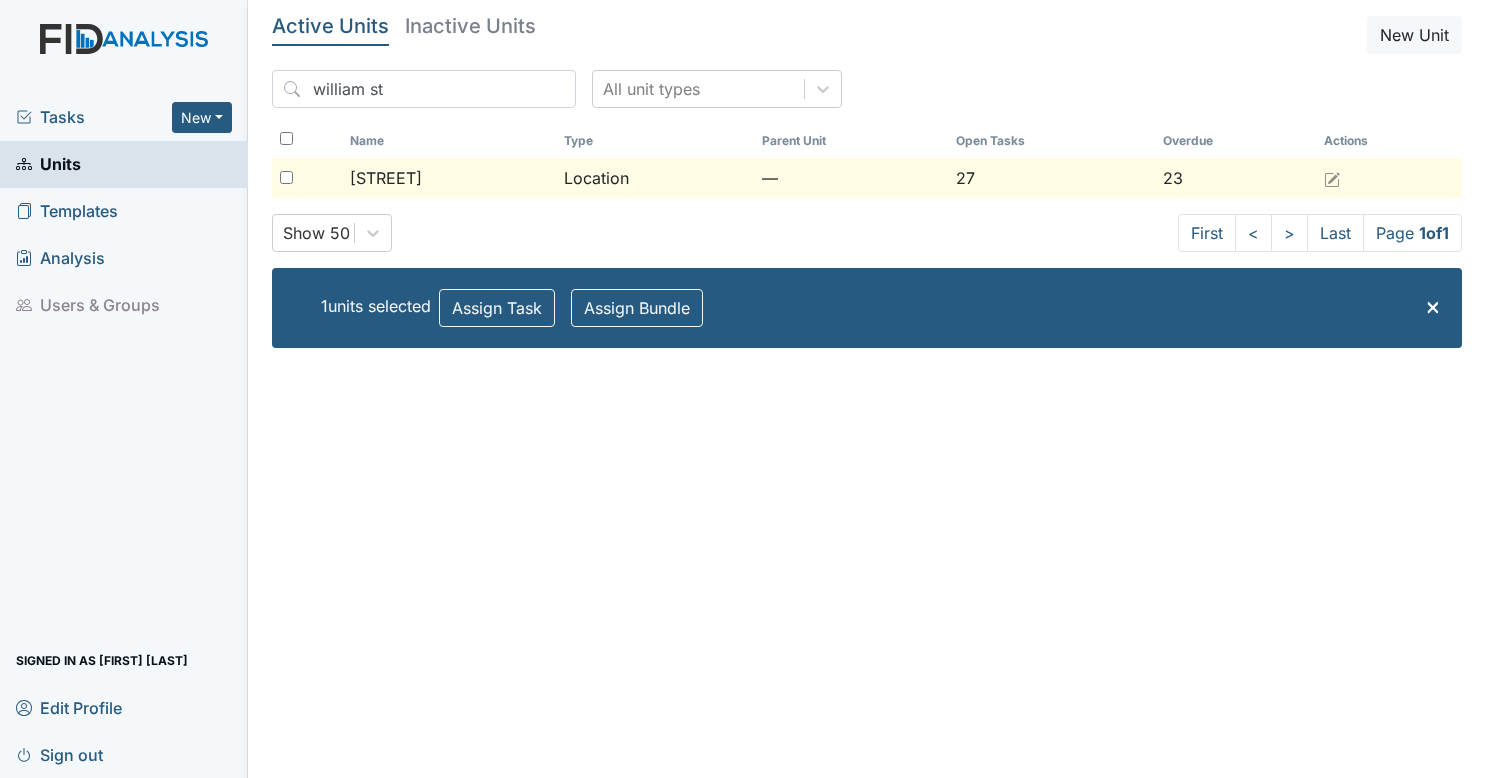 checkbox on "false" 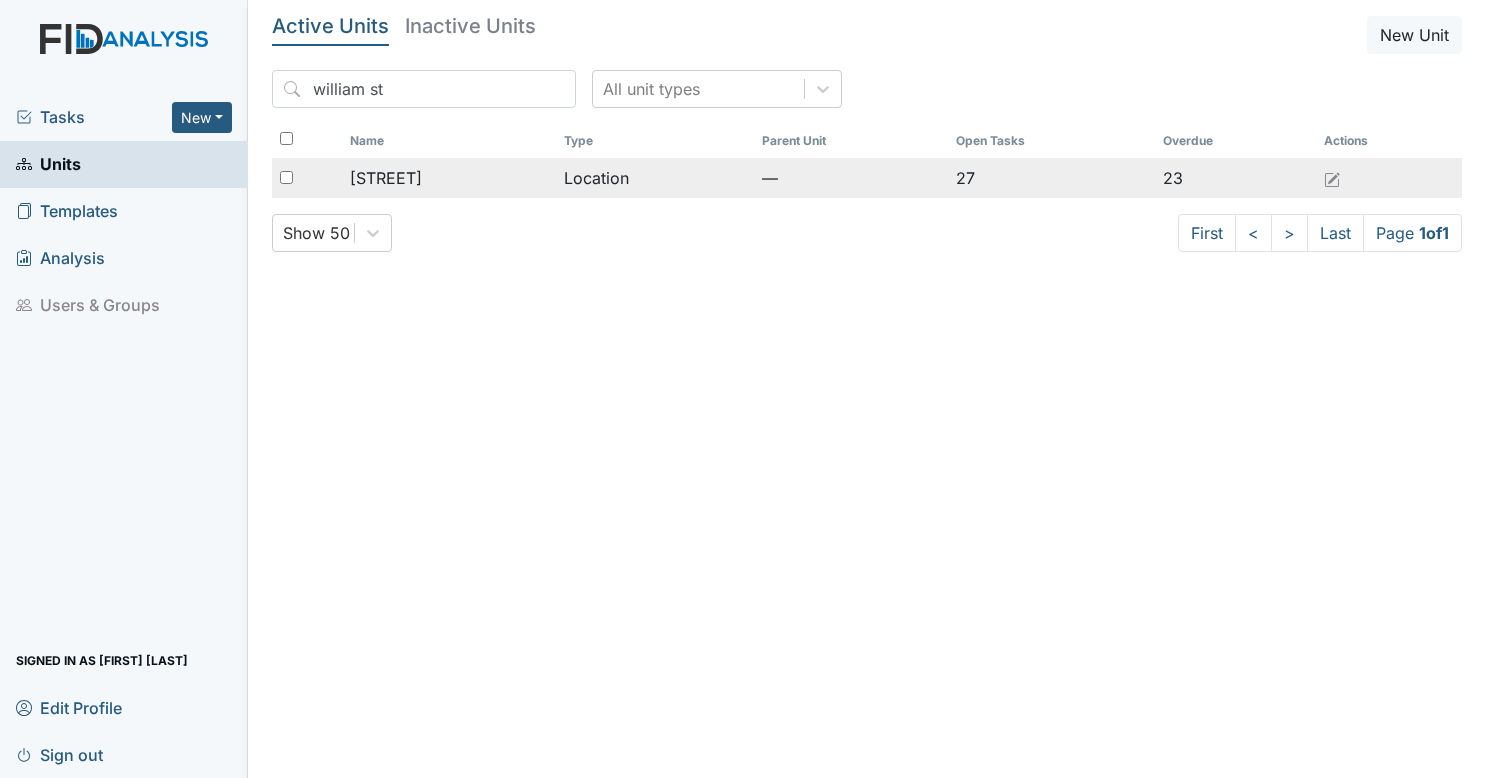 click on "[STREET]" at bounding box center (386, 178) 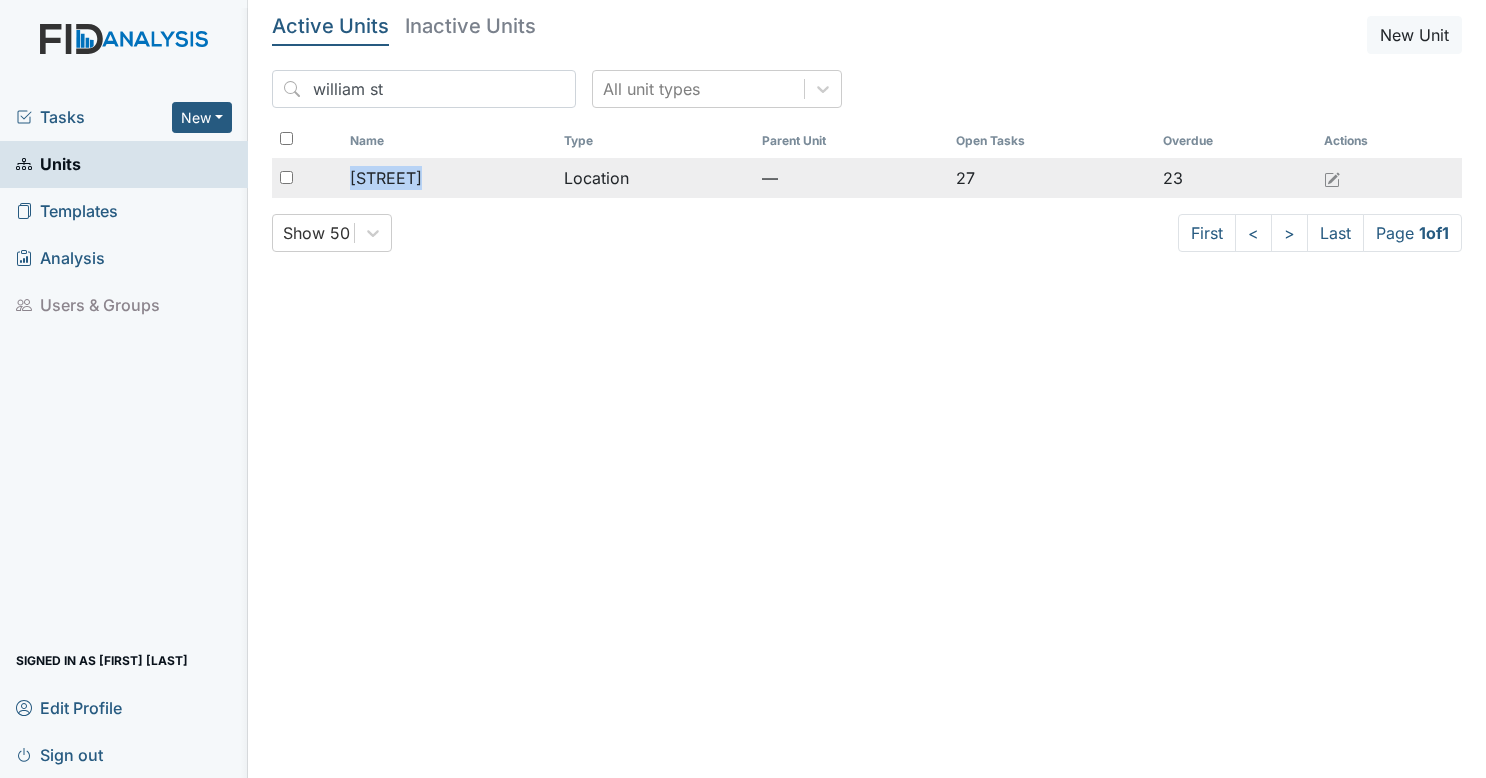 click on "[STREET]" at bounding box center (386, 178) 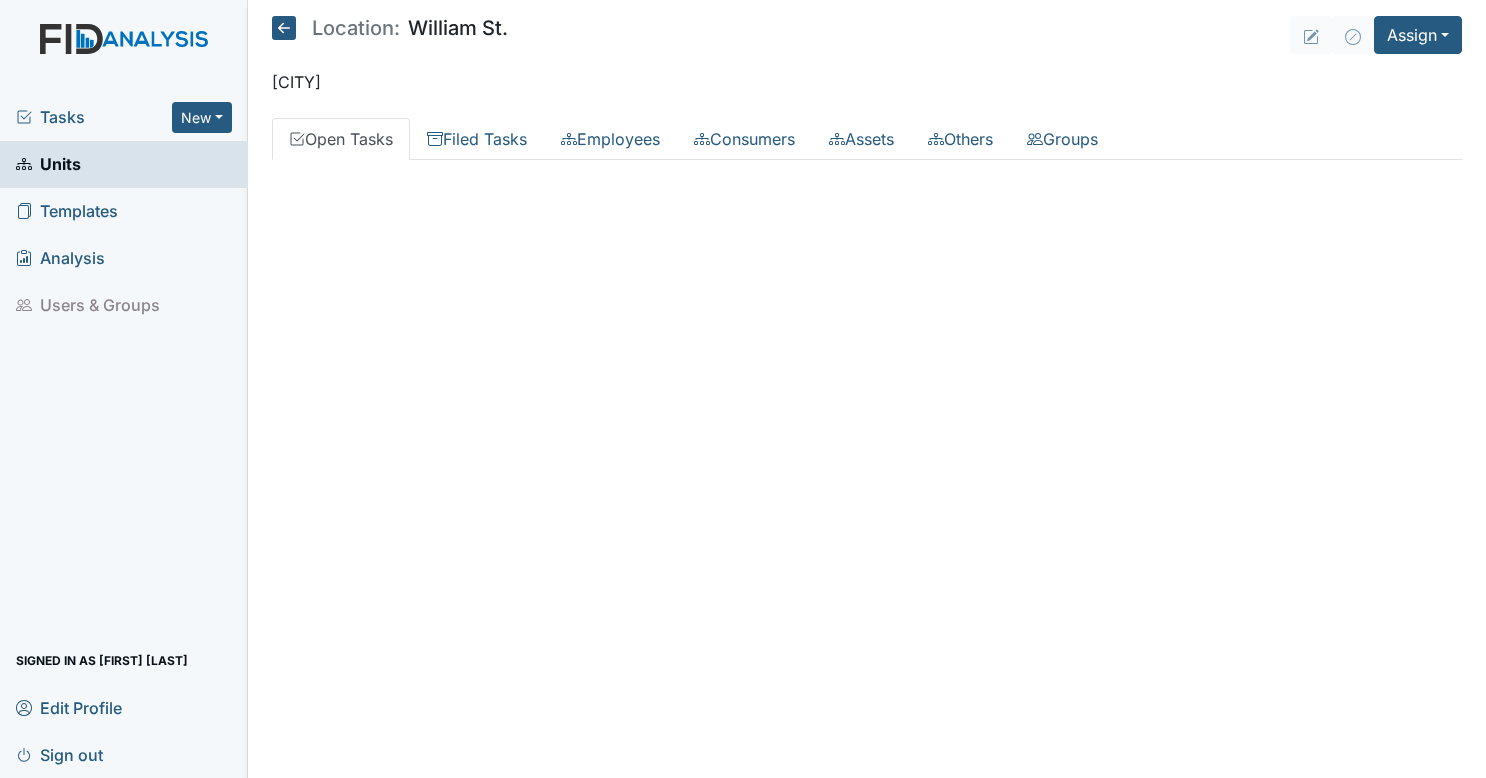 scroll, scrollTop: 0, scrollLeft: 0, axis: both 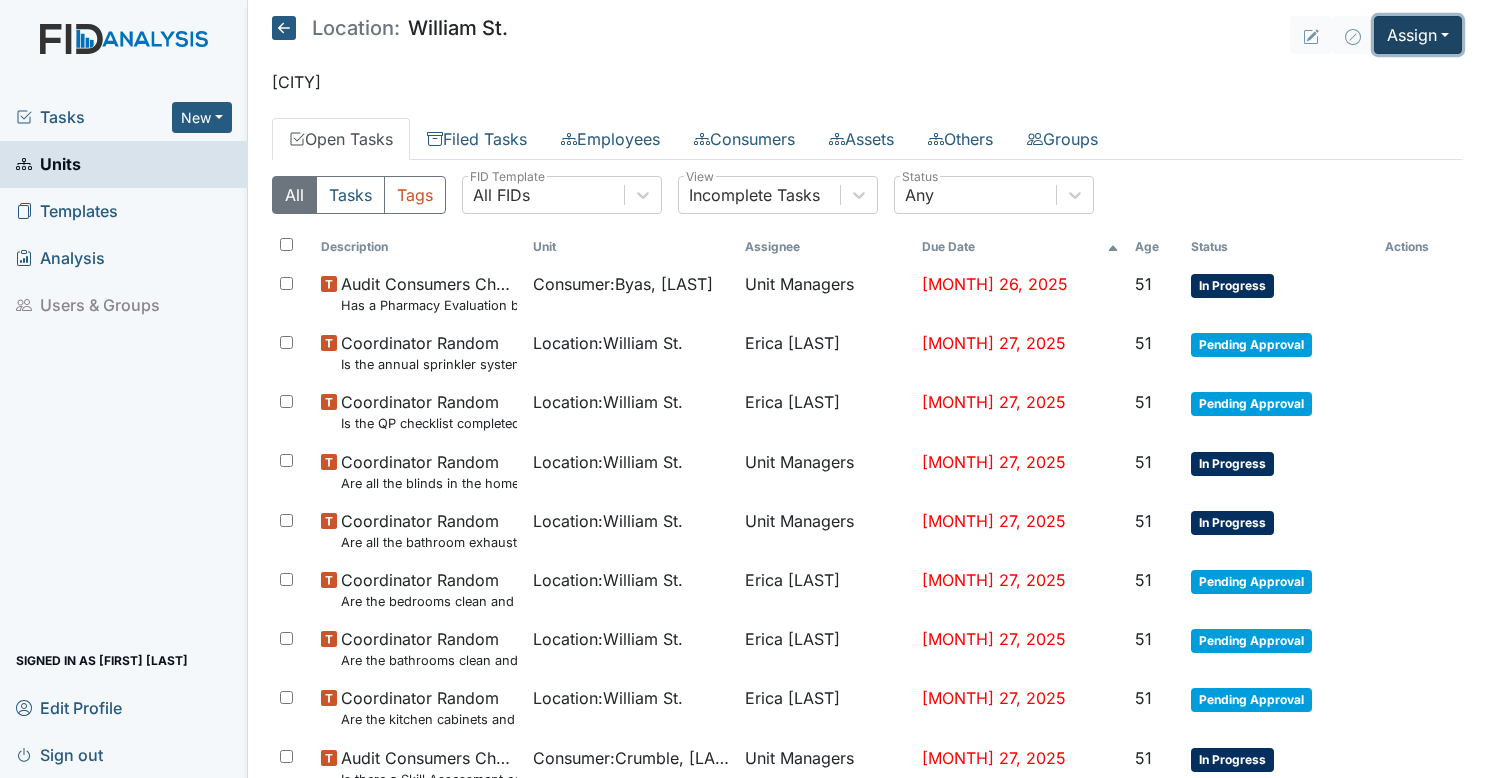 click on "Assign" at bounding box center [1418, 35] 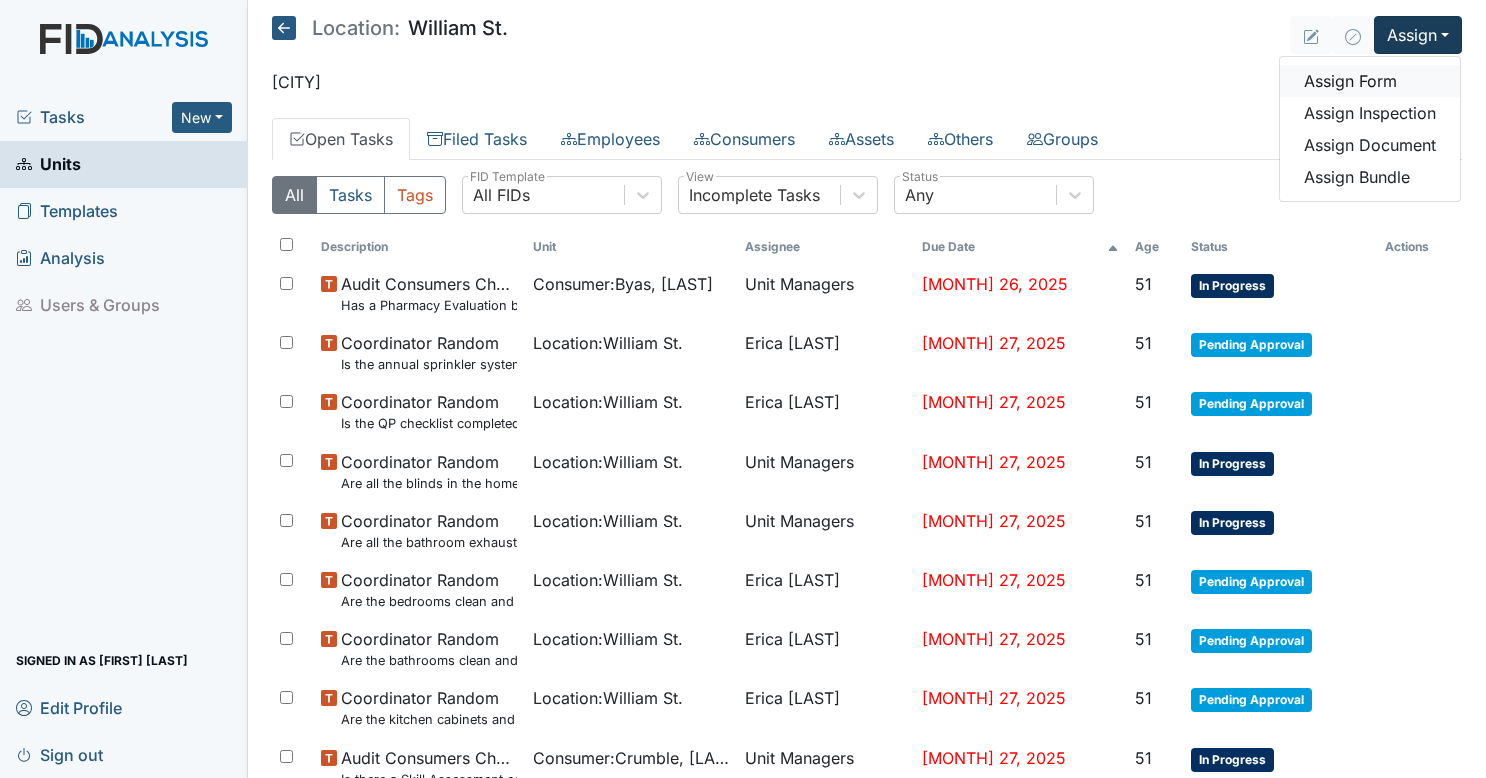 click on "Assign Form" at bounding box center (1370, 81) 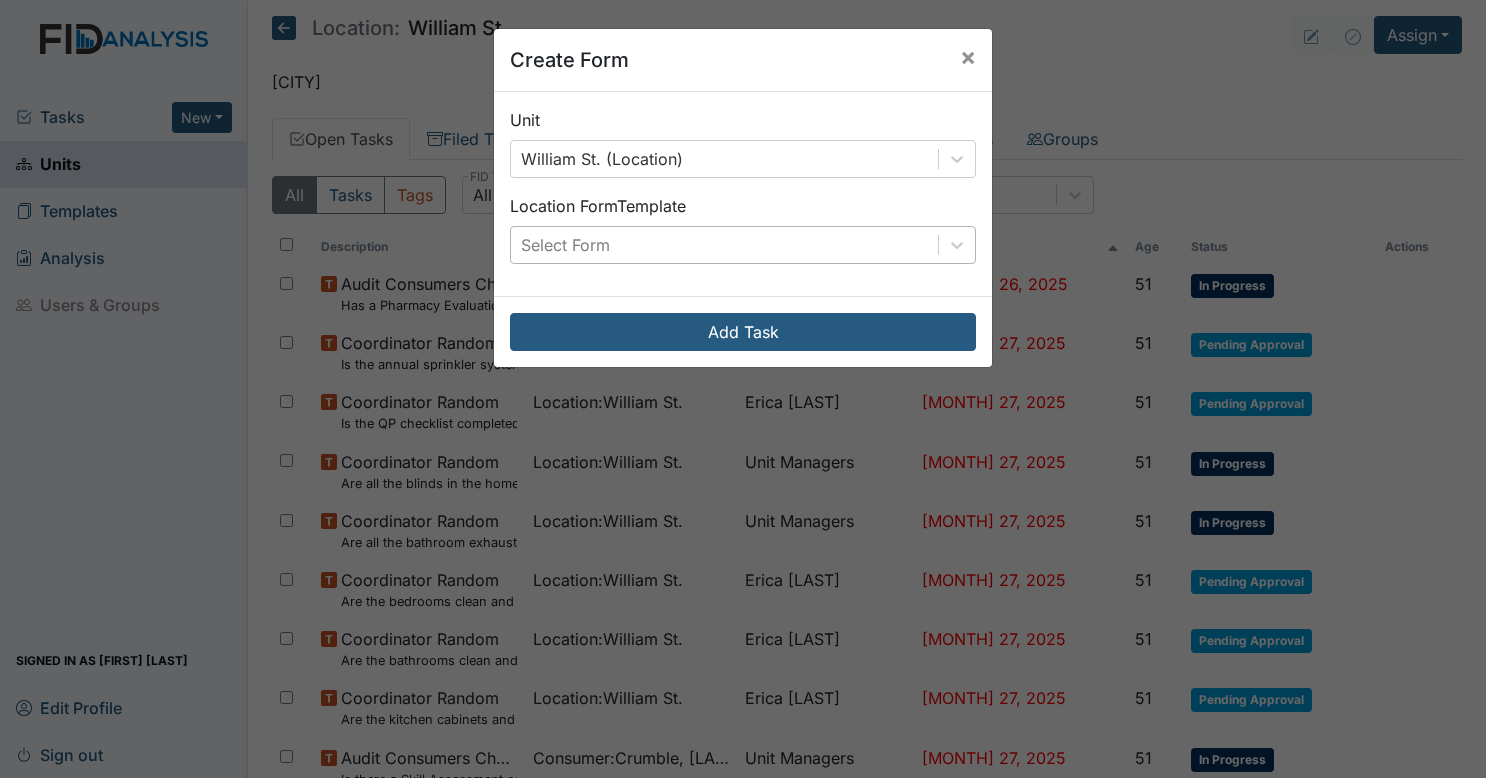 click on "Select Form" at bounding box center [724, 159] 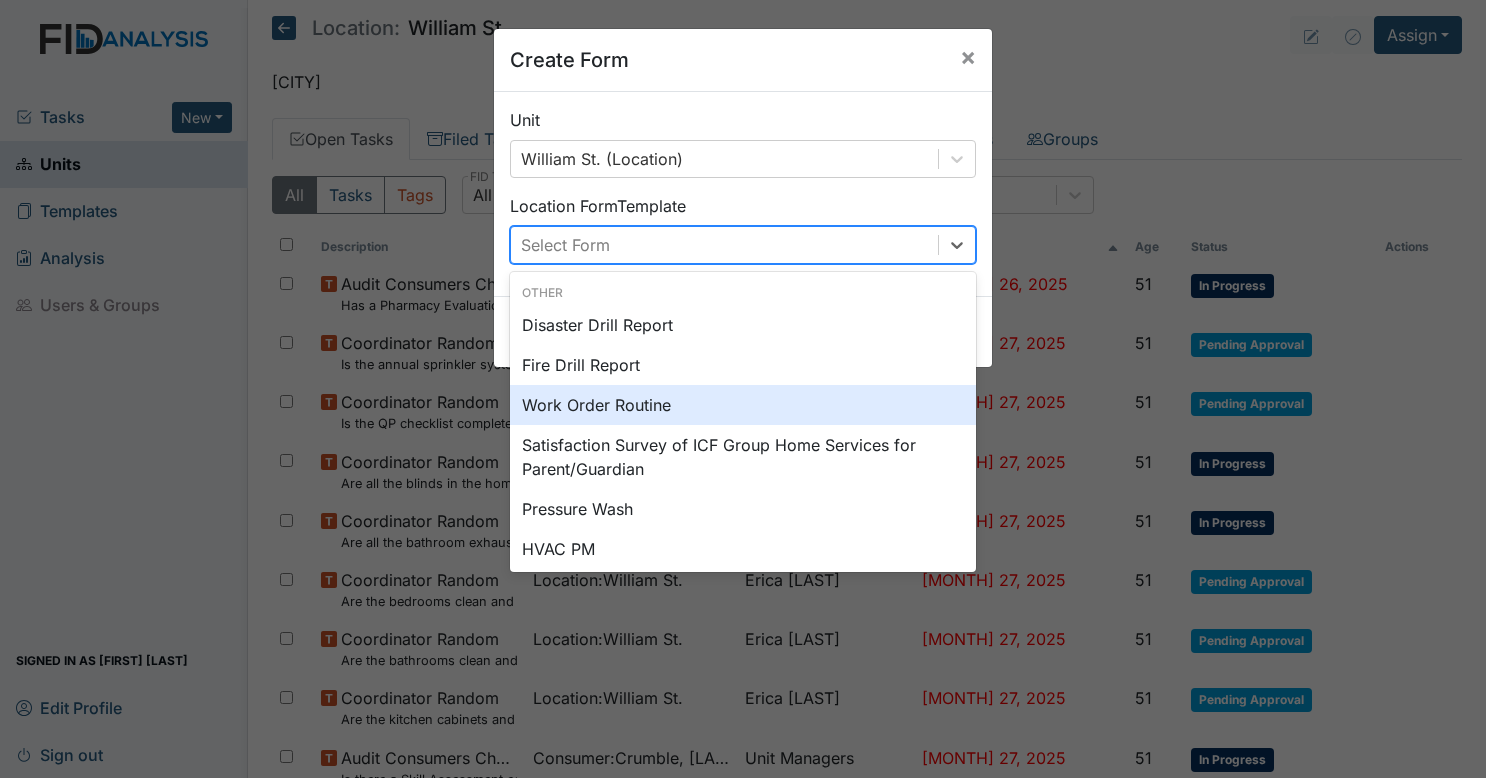 click on "Work Order Routine" at bounding box center [743, 405] 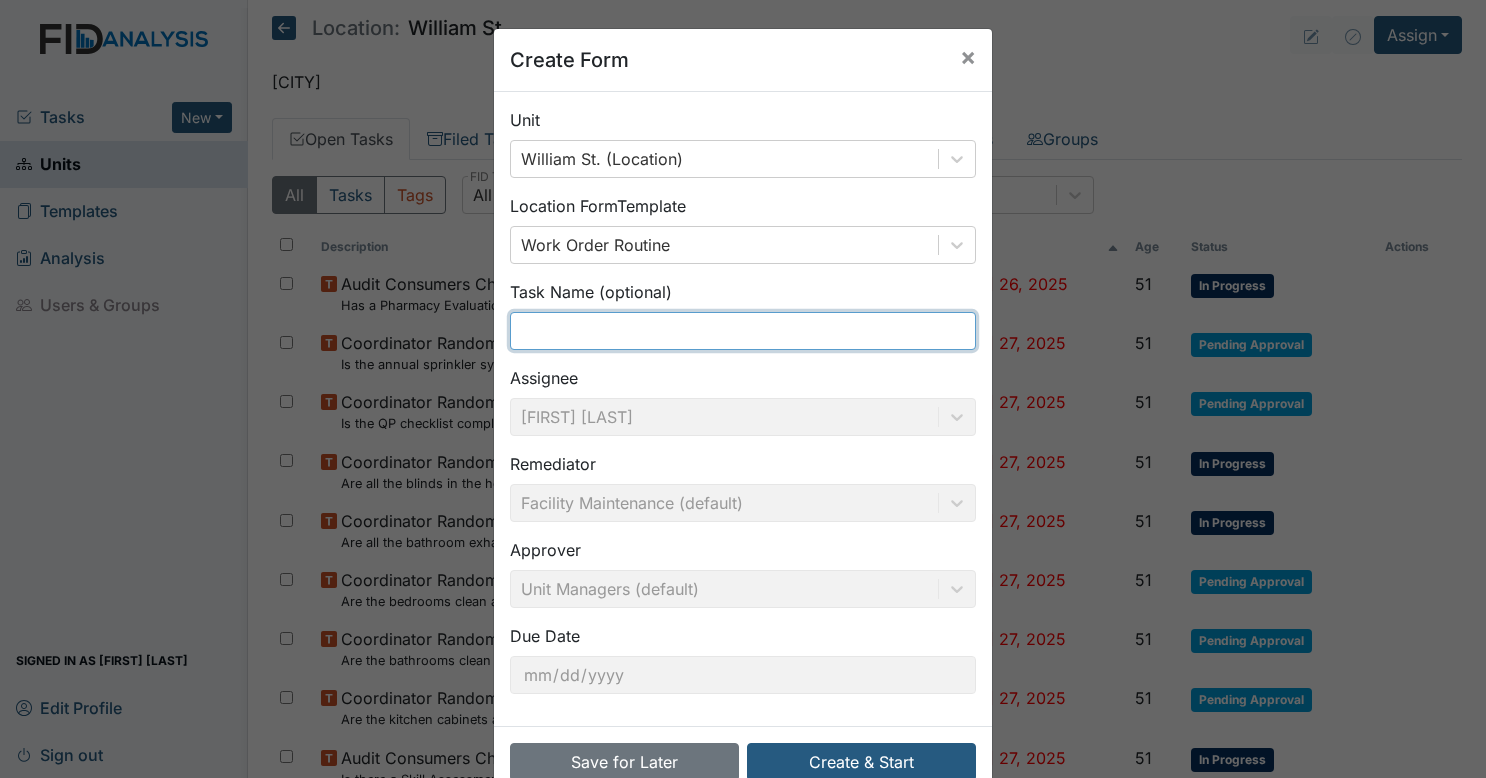 click at bounding box center (743, 331) 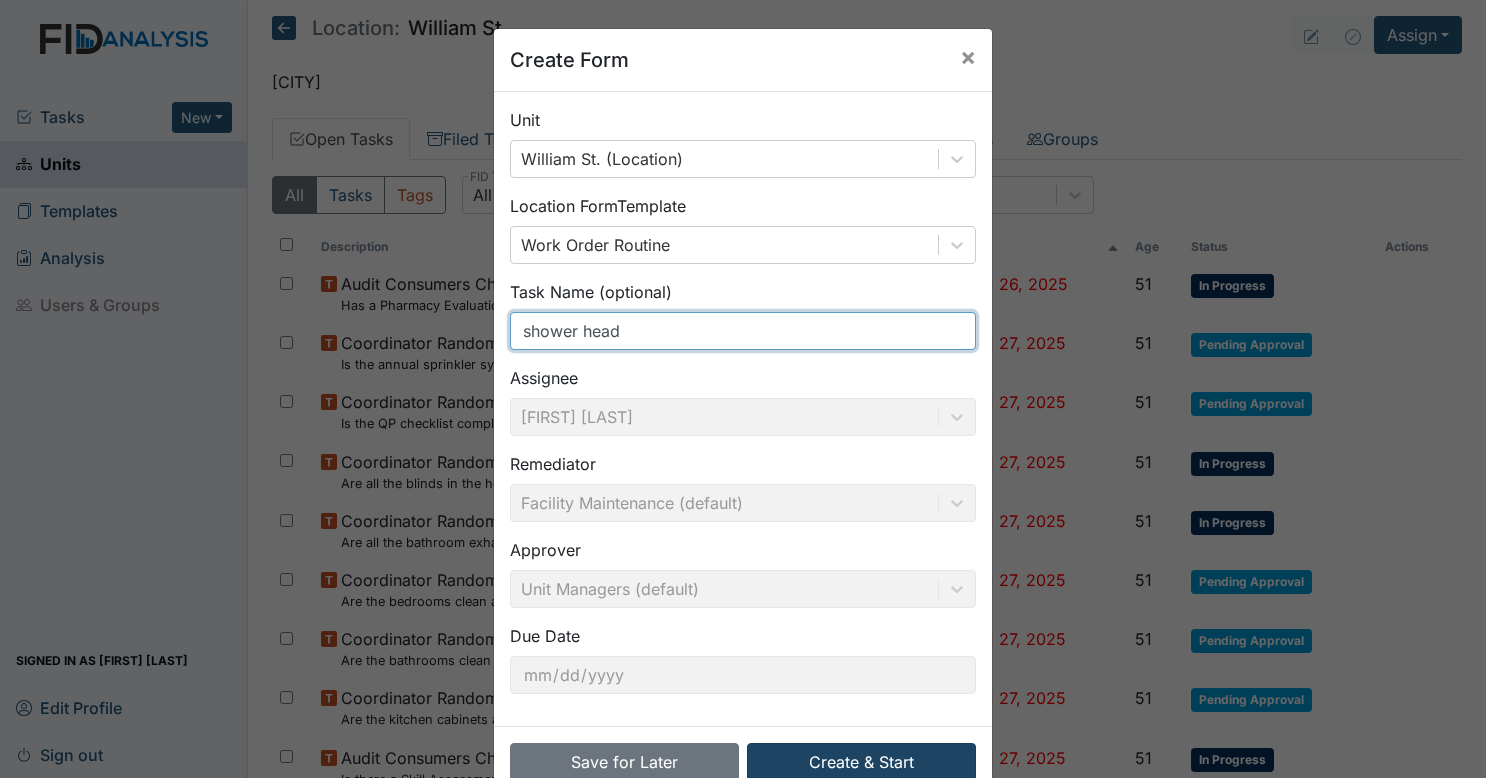 type on "shower head" 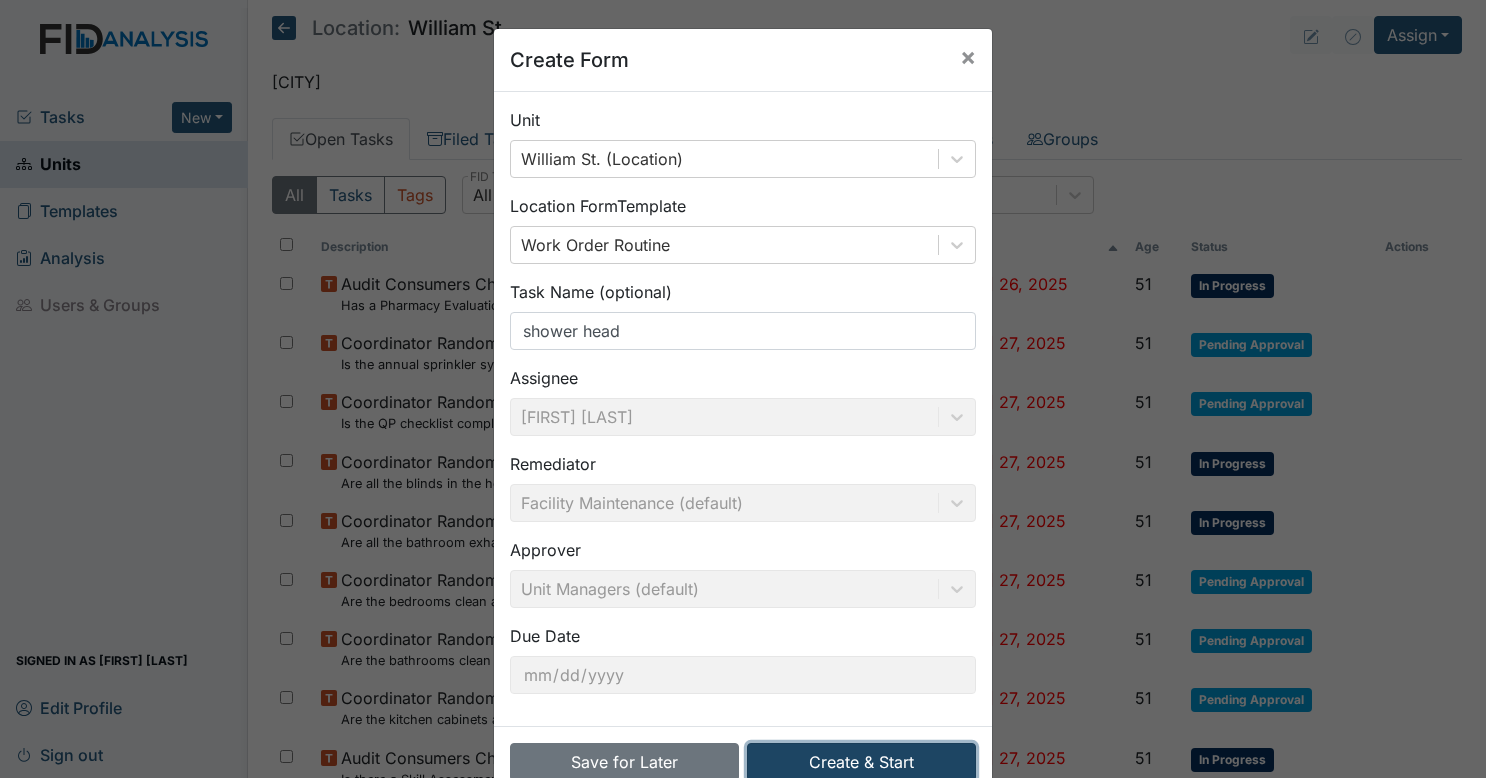 click on "Create & Start" at bounding box center (861, 762) 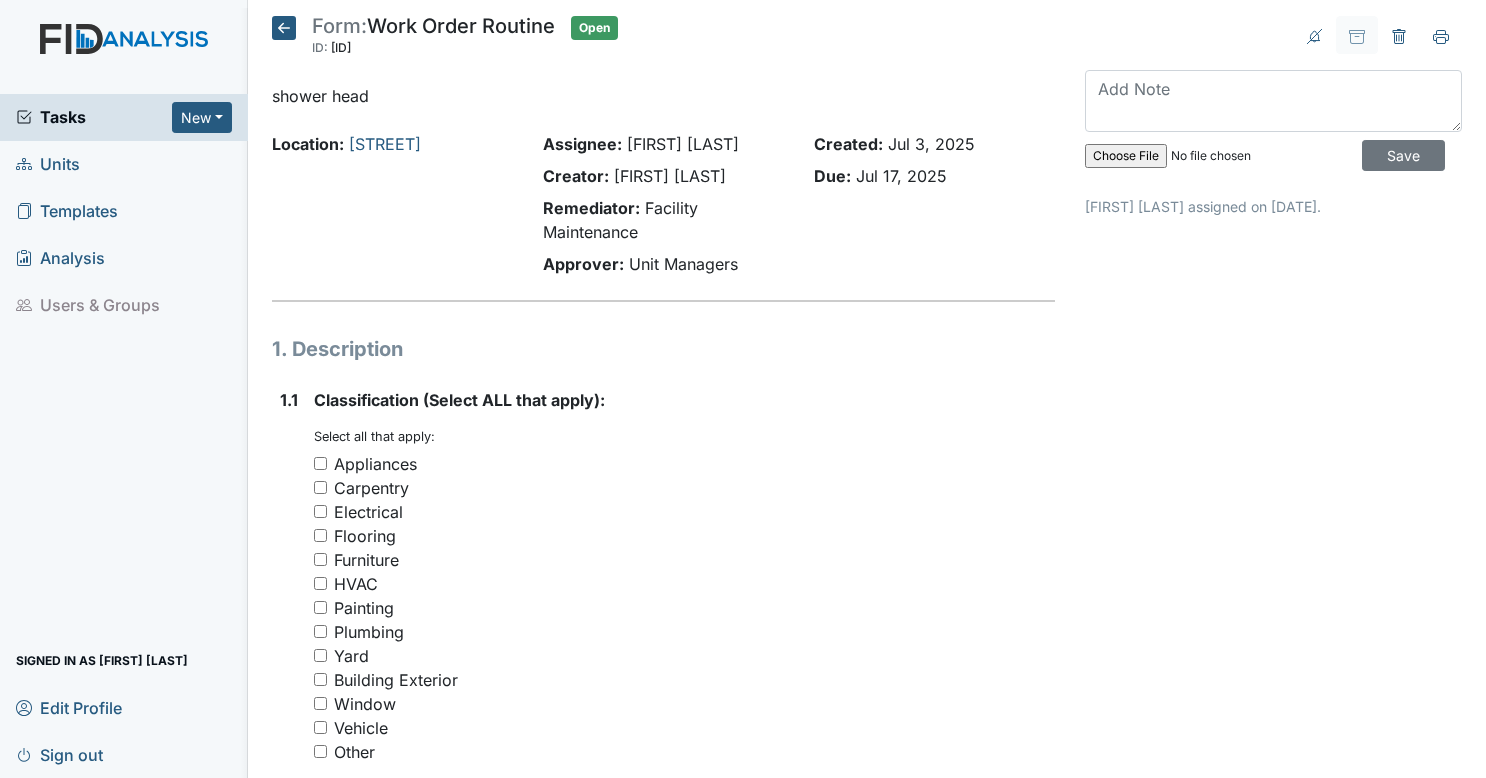 scroll, scrollTop: 0, scrollLeft: 0, axis: both 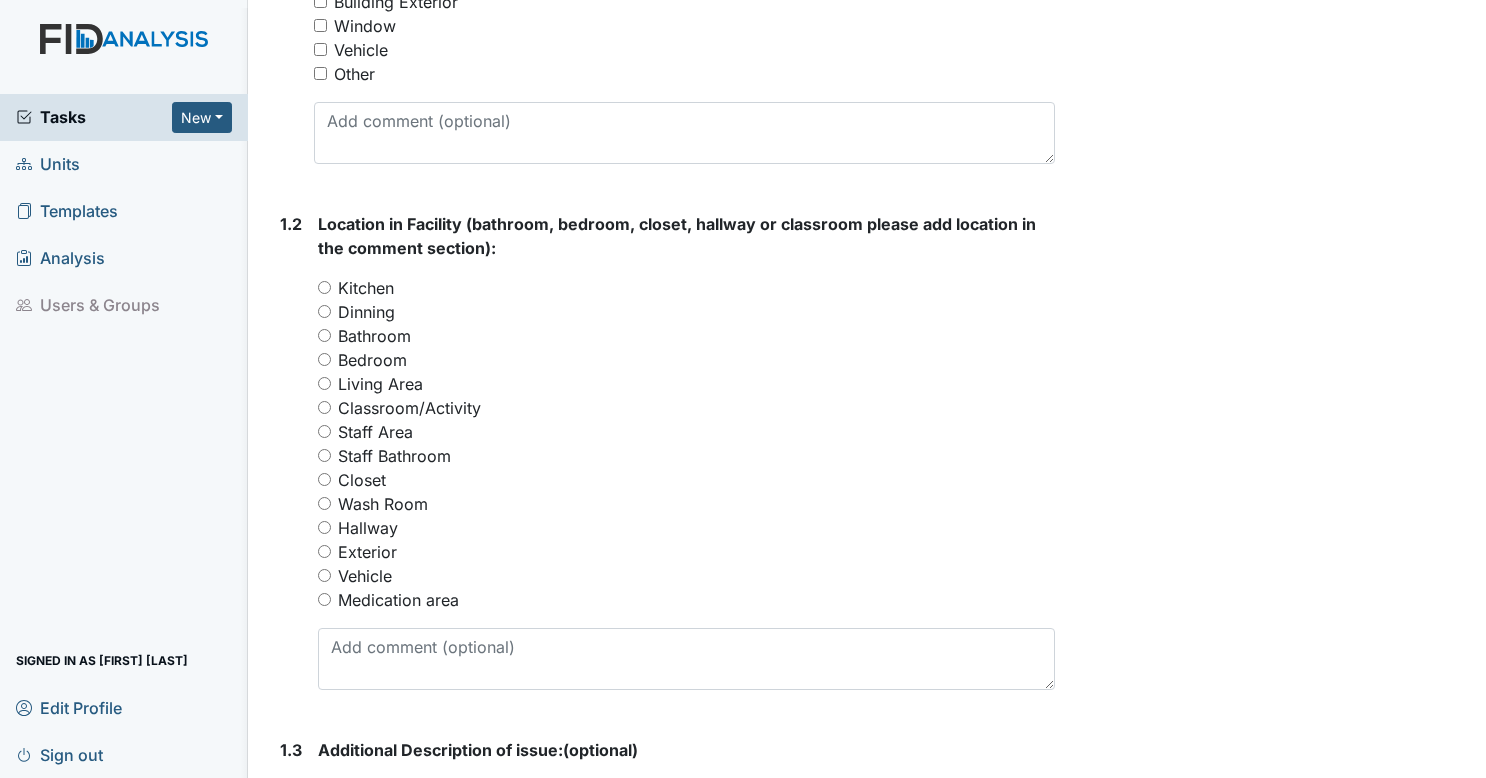 click on "Bathroom" at bounding box center (324, 335) 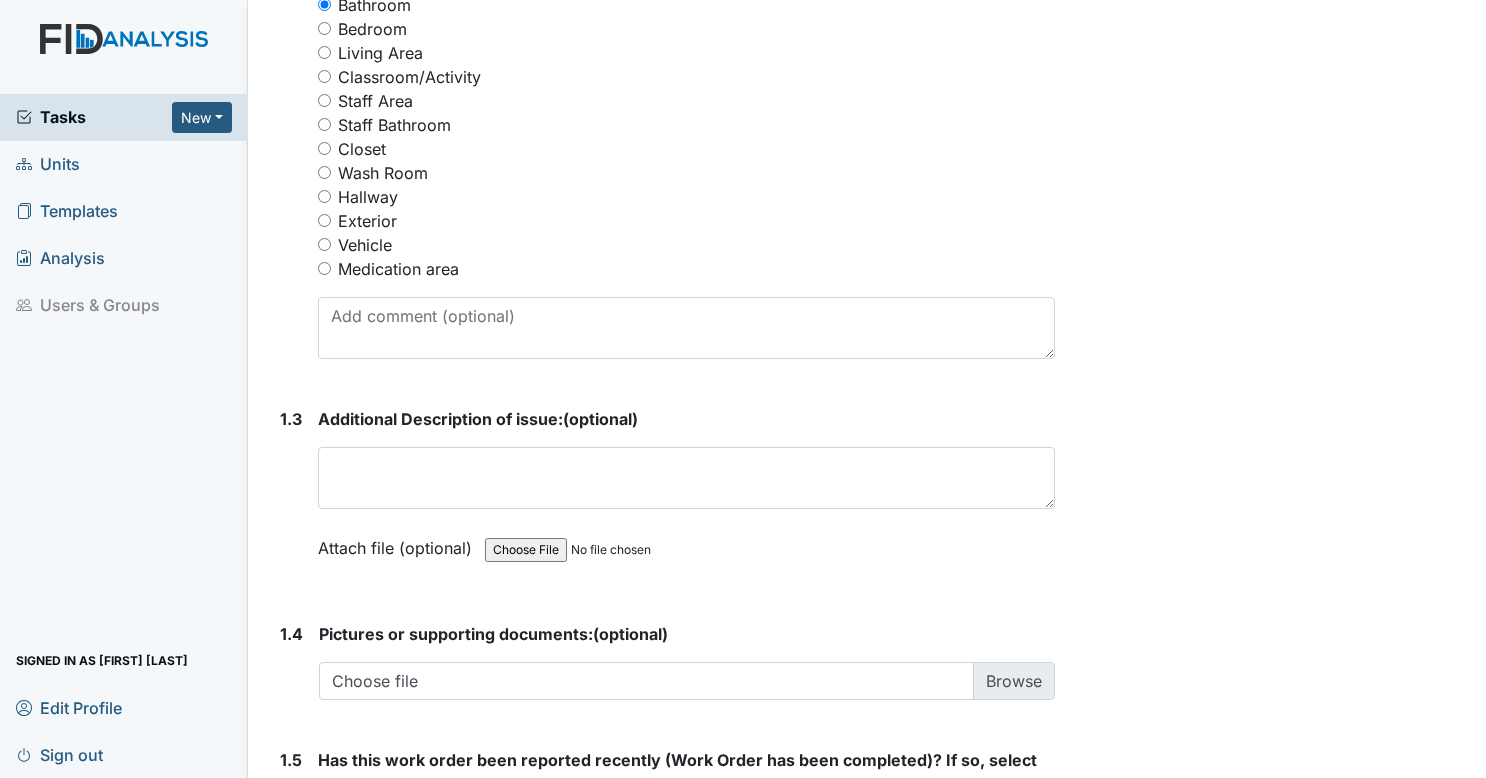 scroll, scrollTop: 1001, scrollLeft: 0, axis: vertical 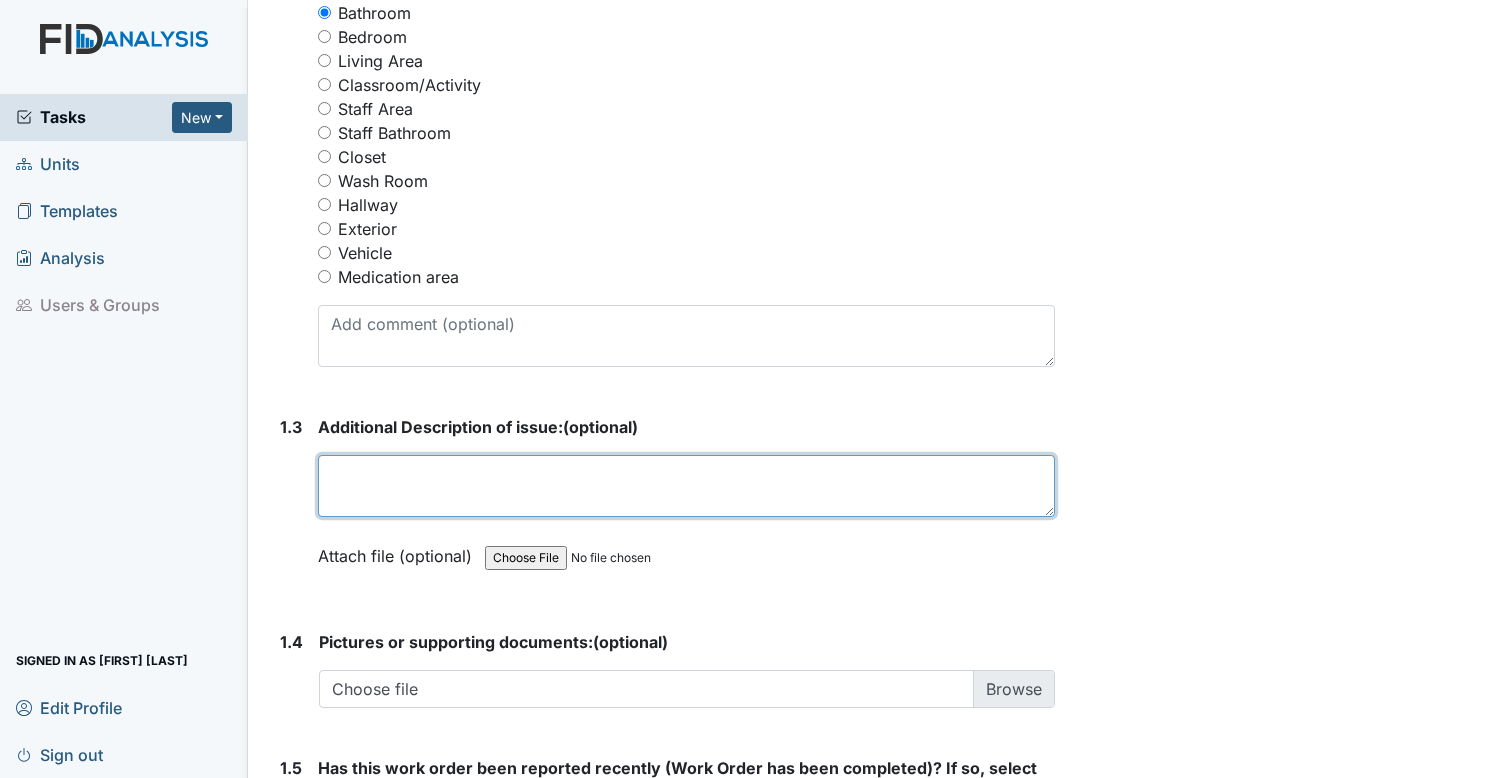 click at bounding box center [687, 486] 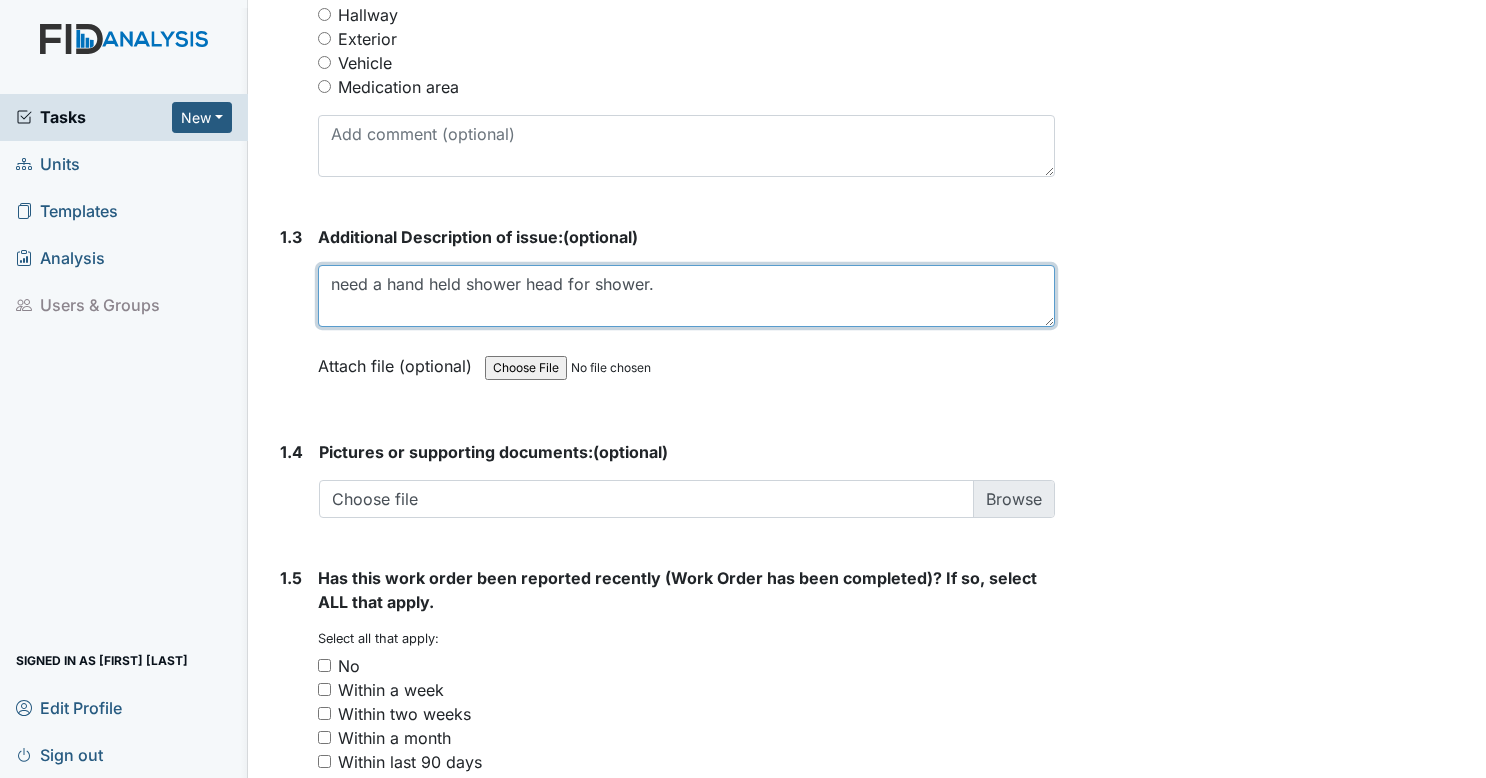 scroll, scrollTop: 1203, scrollLeft: 0, axis: vertical 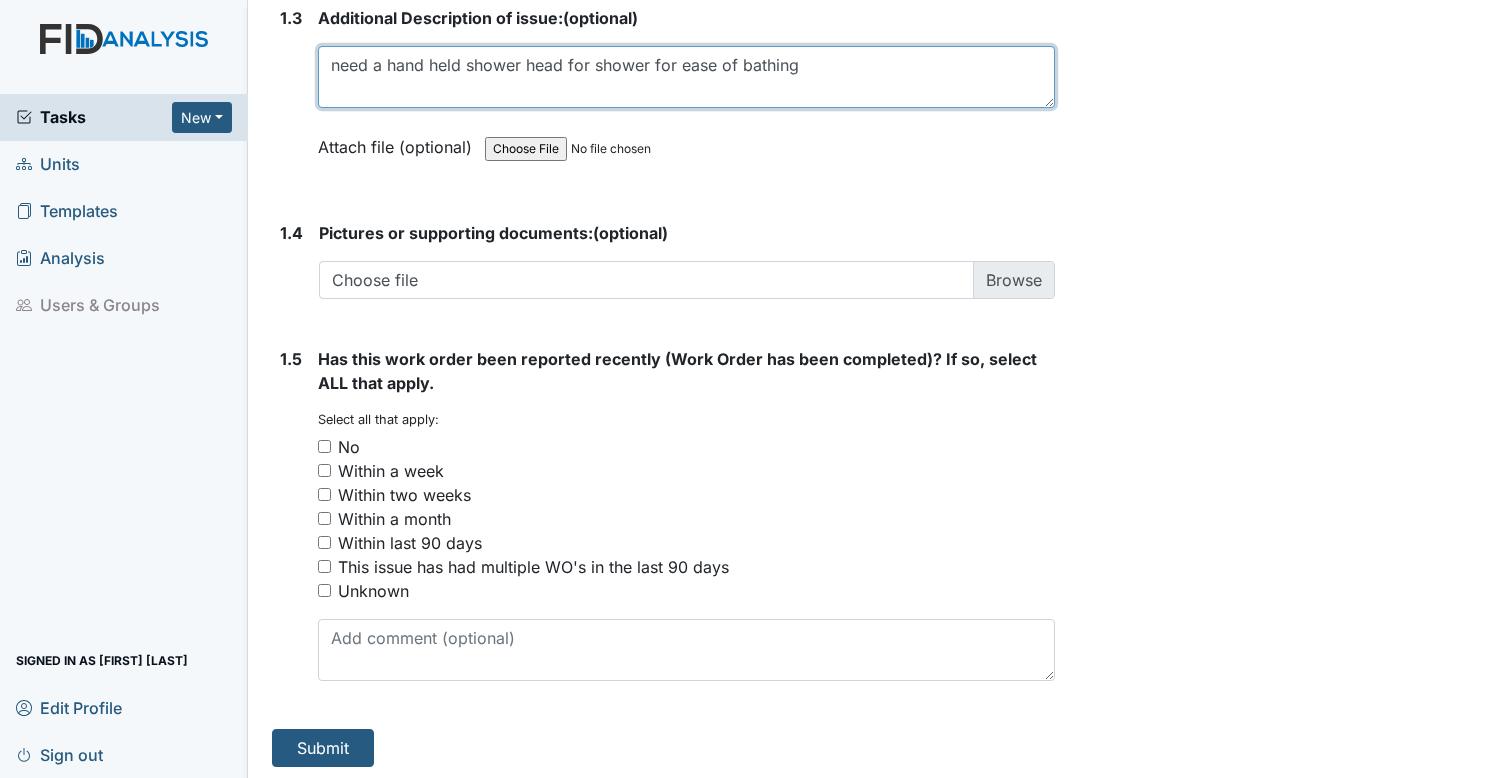 type on "need a hand held shower head for shower for ease of bathing" 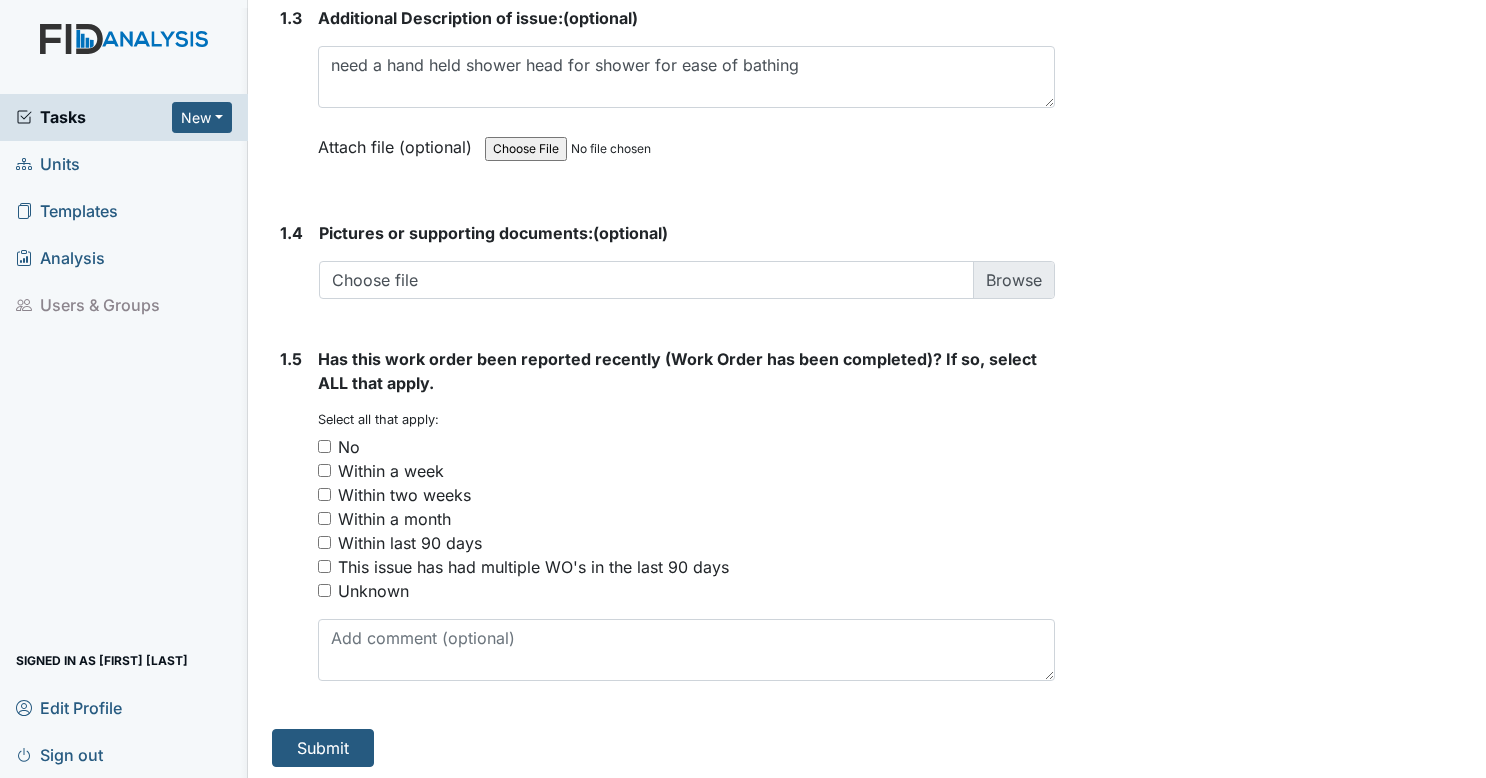 click on "No" at bounding box center [324, 446] 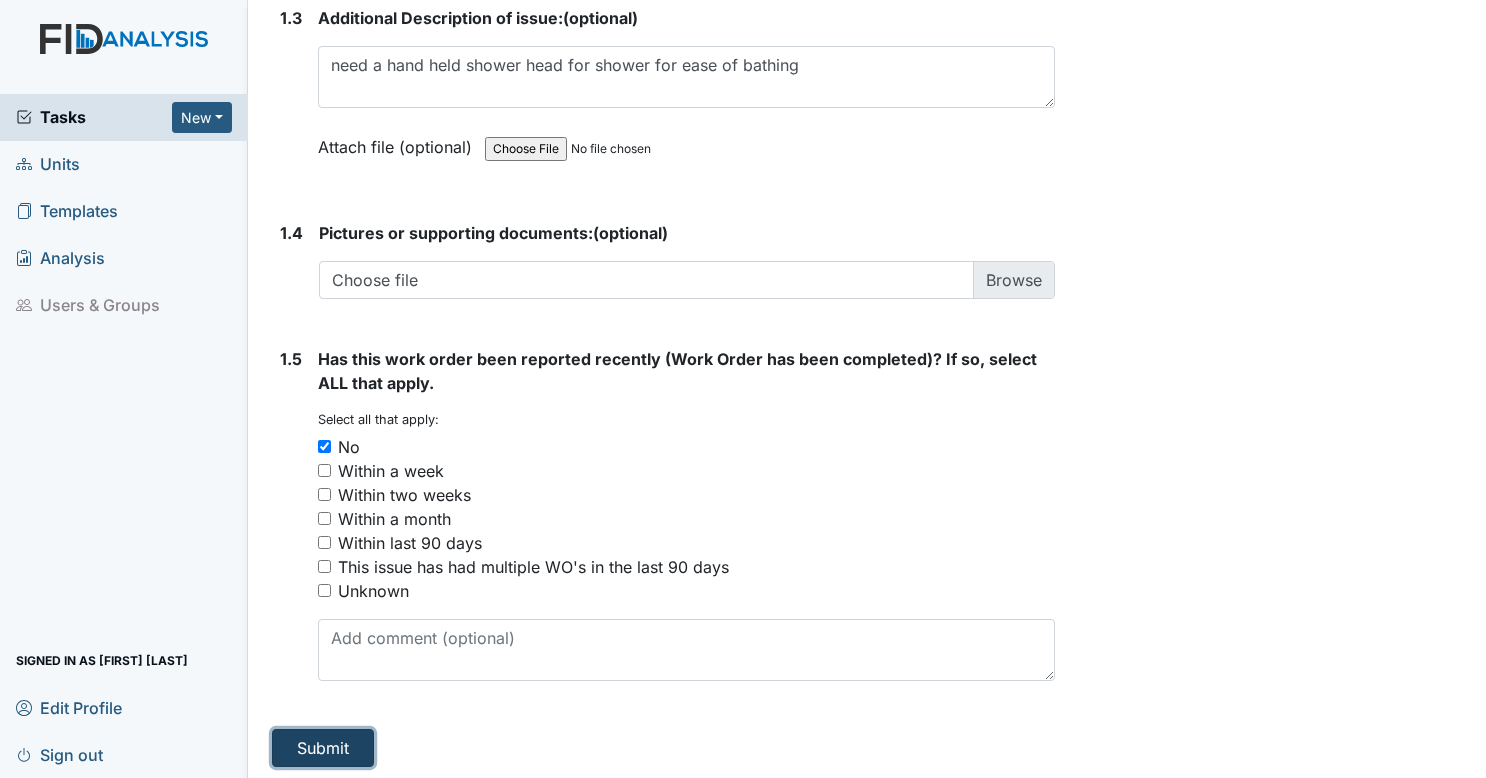 click on "Submit" at bounding box center (323, 748) 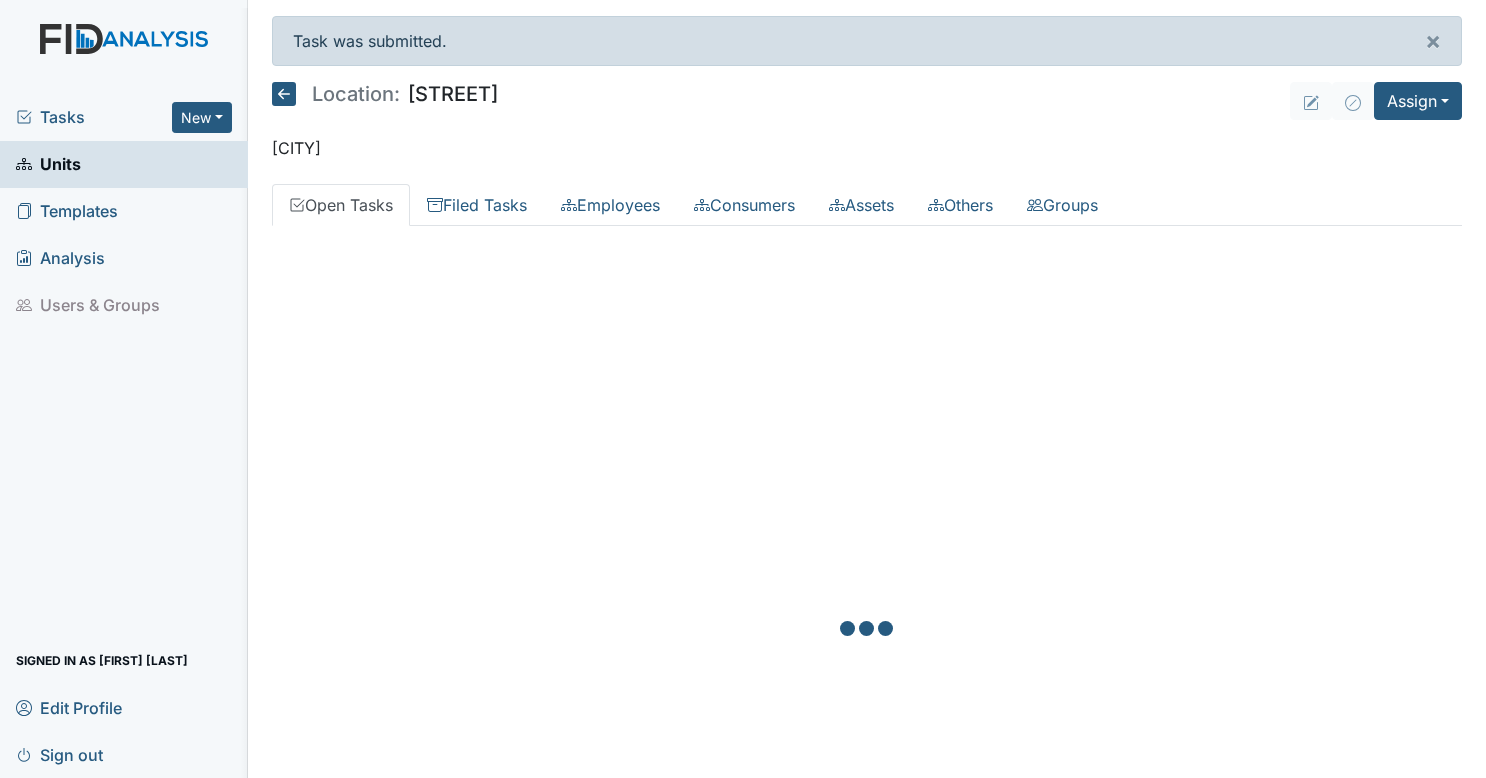 scroll, scrollTop: 0, scrollLeft: 0, axis: both 